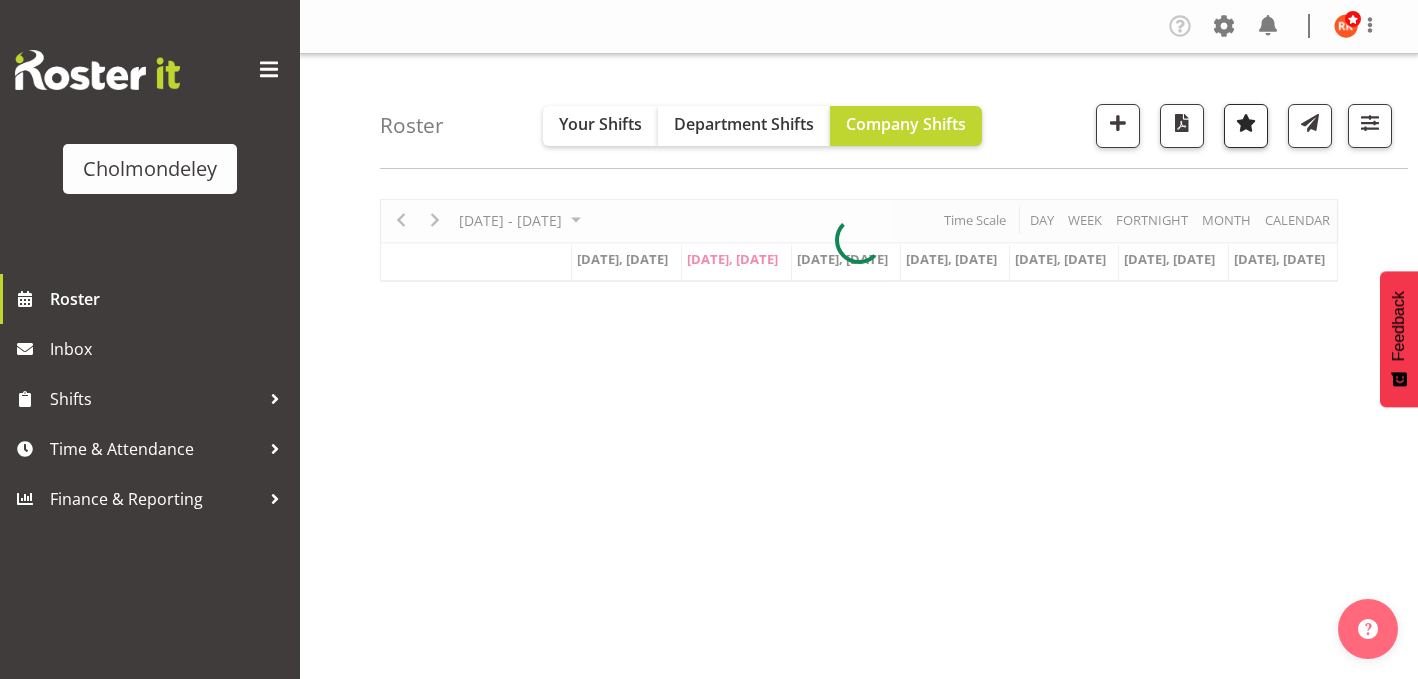 scroll, scrollTop: 0, scrollLeft: 0, axis: both 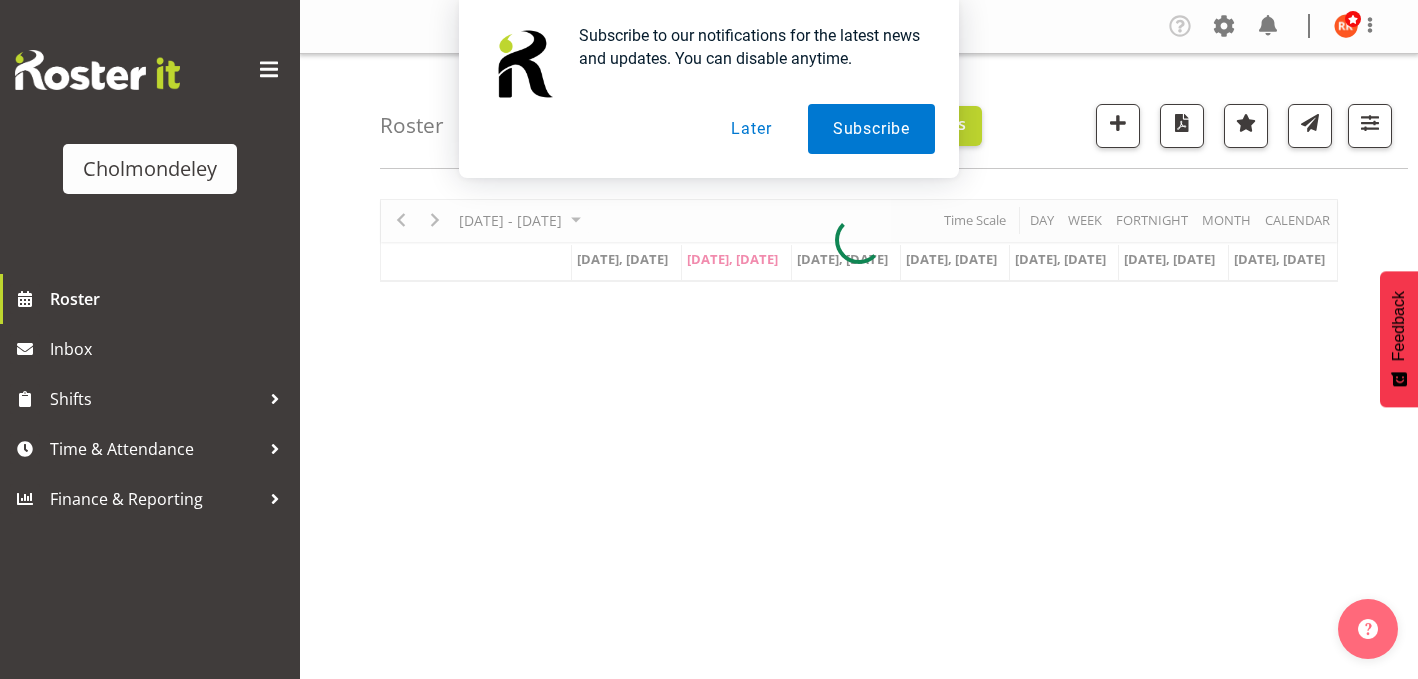 click on "Later" at bounding box center (751, 129) 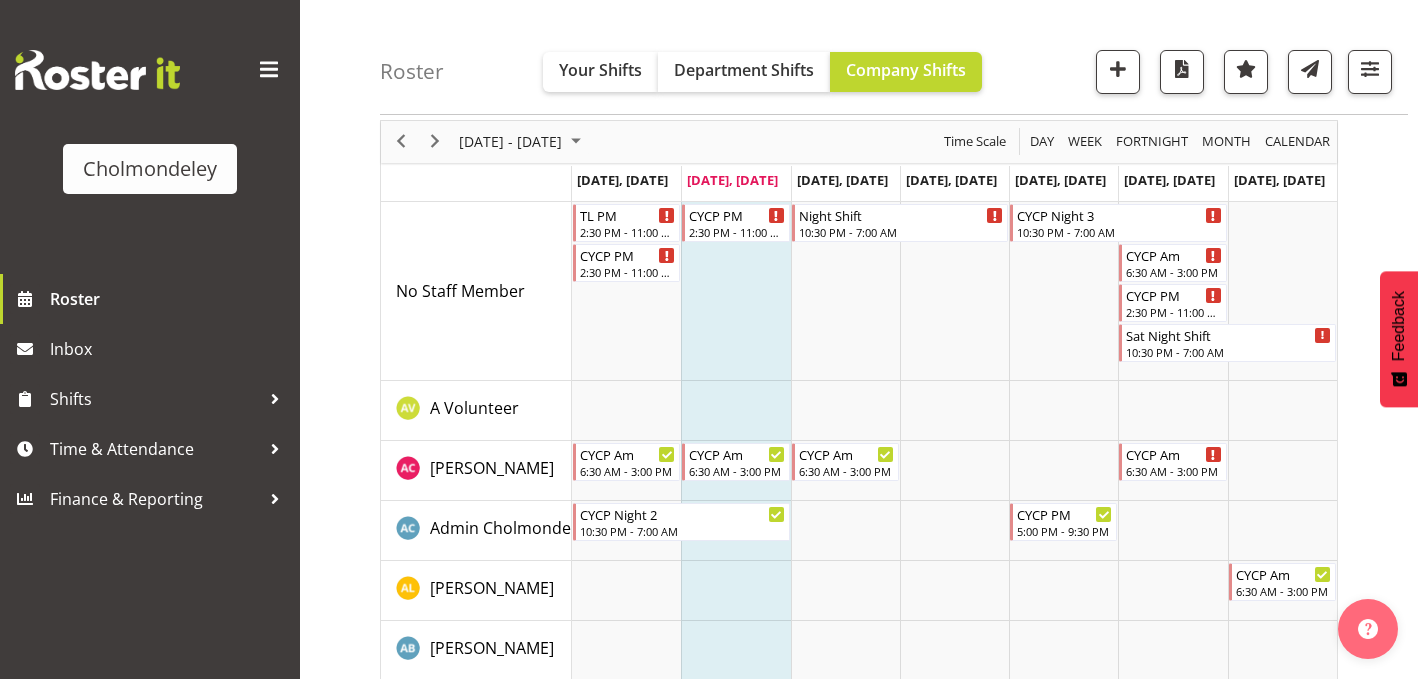 scroll, scrollTop: 75, scrollLeft: 0, axis: vertical 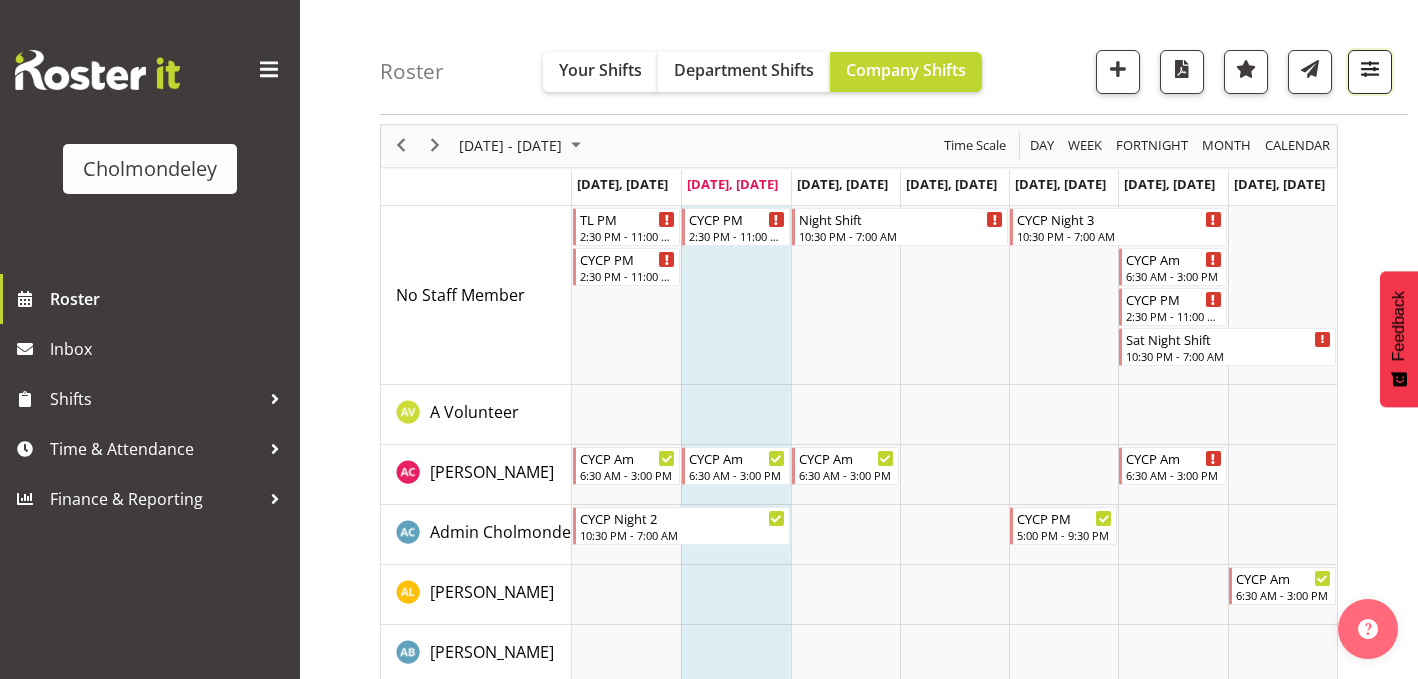 click at bounding box center [1370, 69] 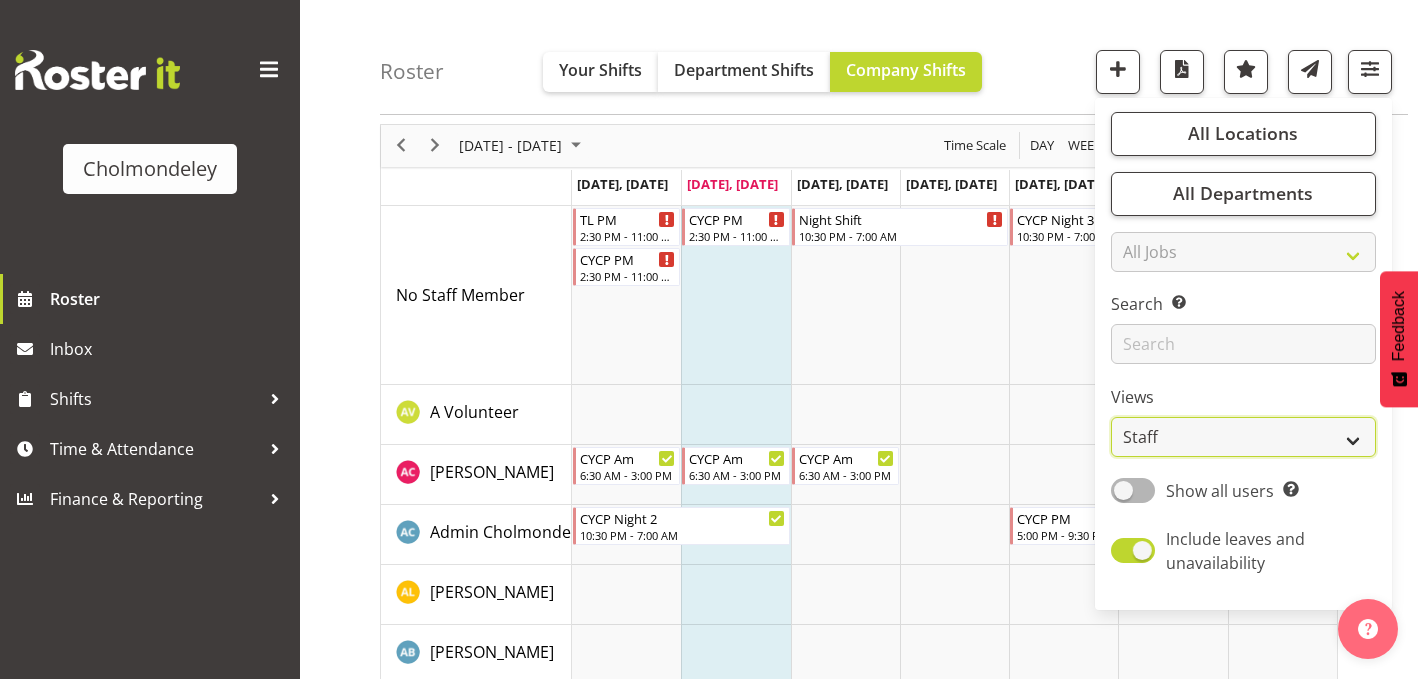 click on "Staff
Role
Shift - Horizontal
Shift - Vertical
Staff - Location" at bounding box center [1243, 438] 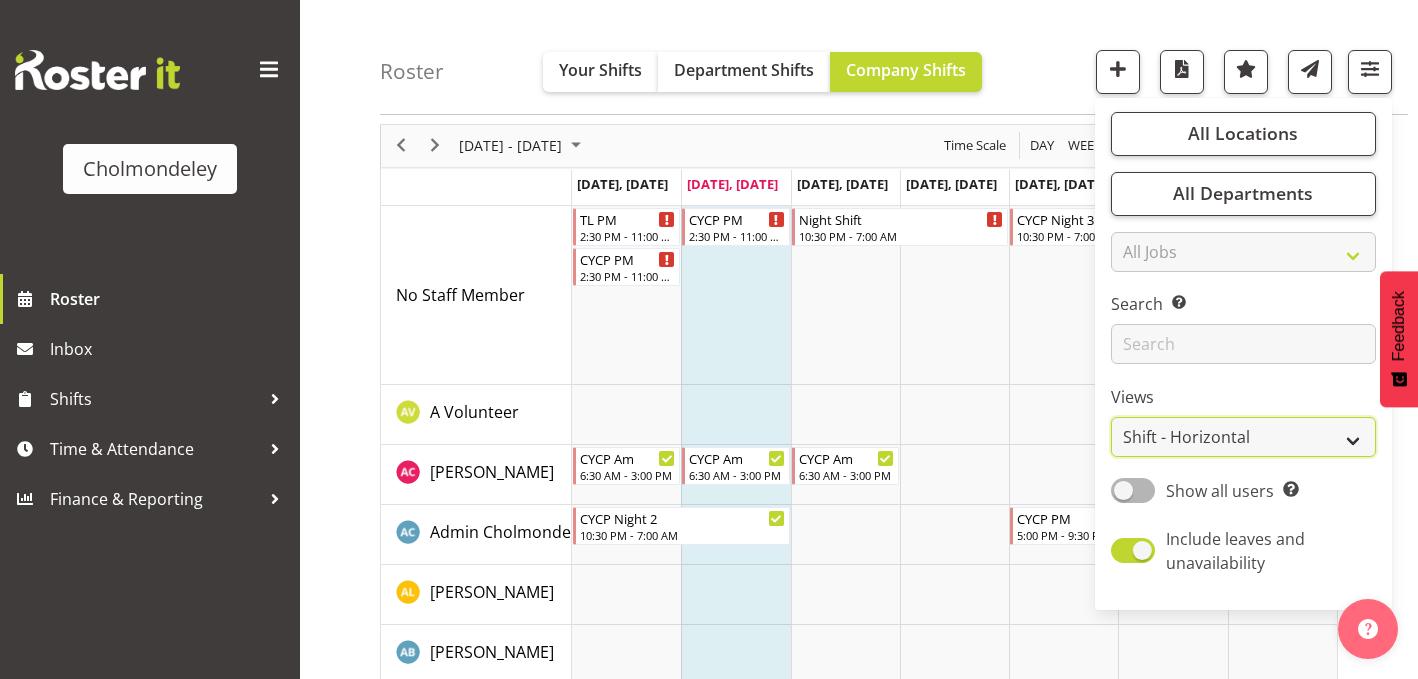 click on "Staff
Role
Shift - Horizontal
Shift - Vertical
Staff - Location" at bounding box center [1243, 438] 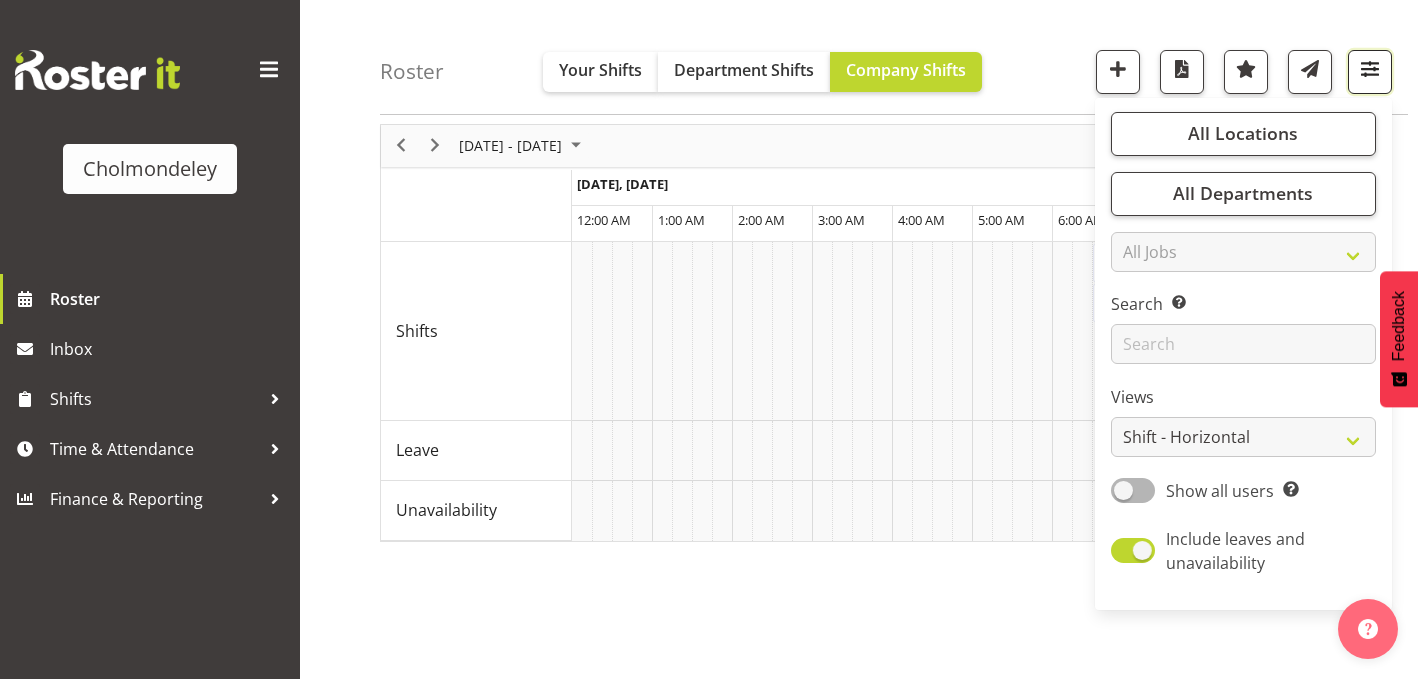 click at bounding box center [1370, 69] 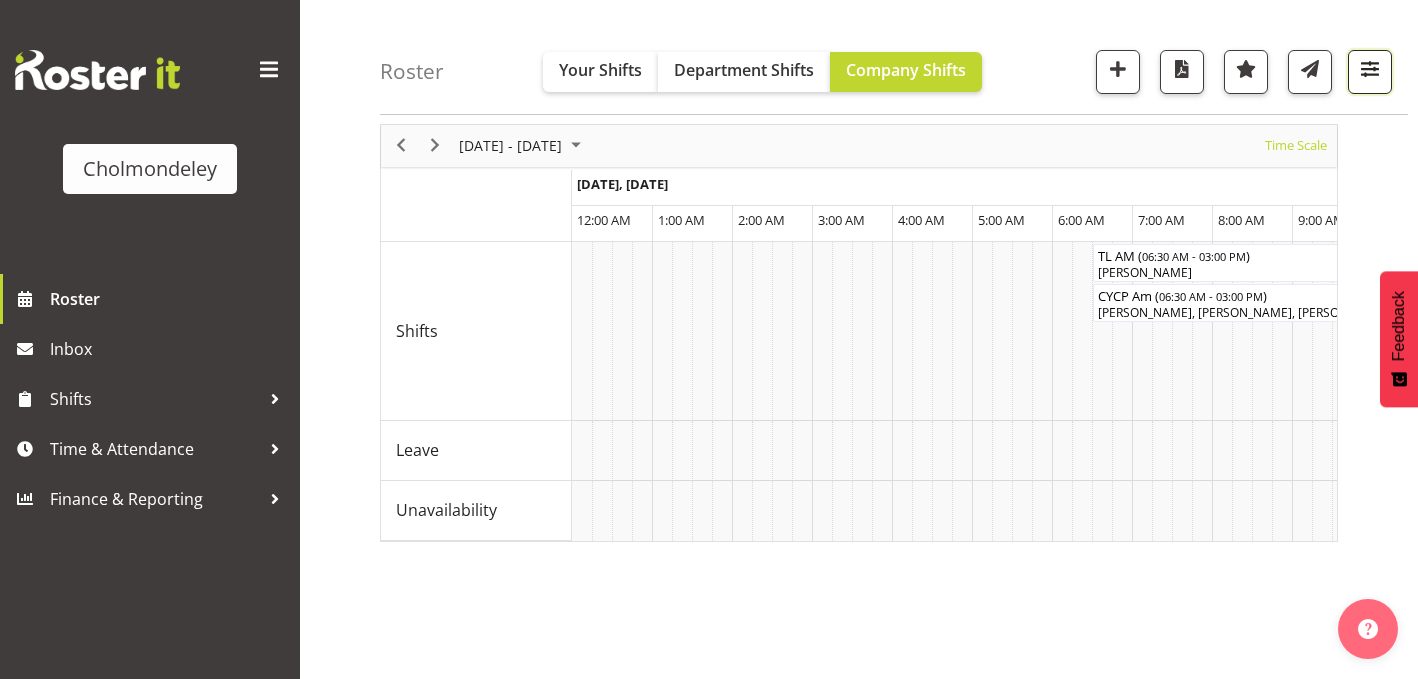 click at bounding box center (1370, 69) 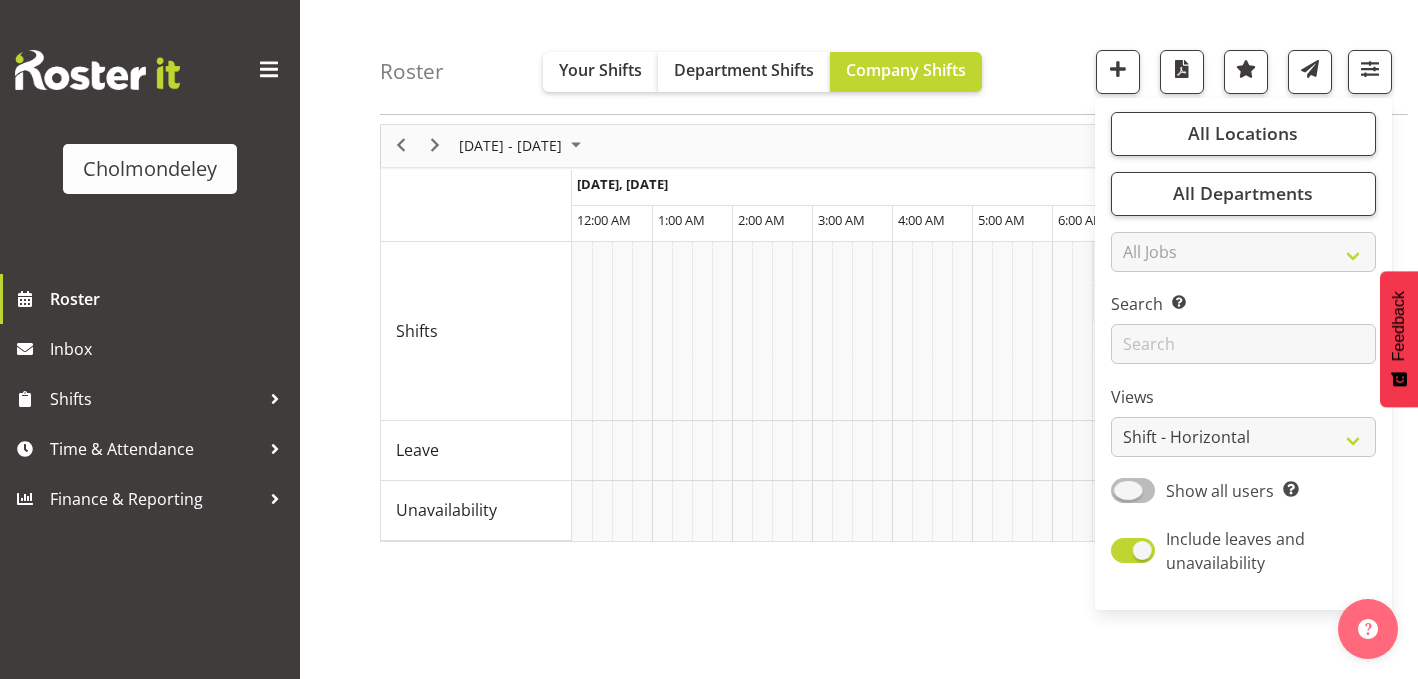 click at bounding box center (1133, 490) 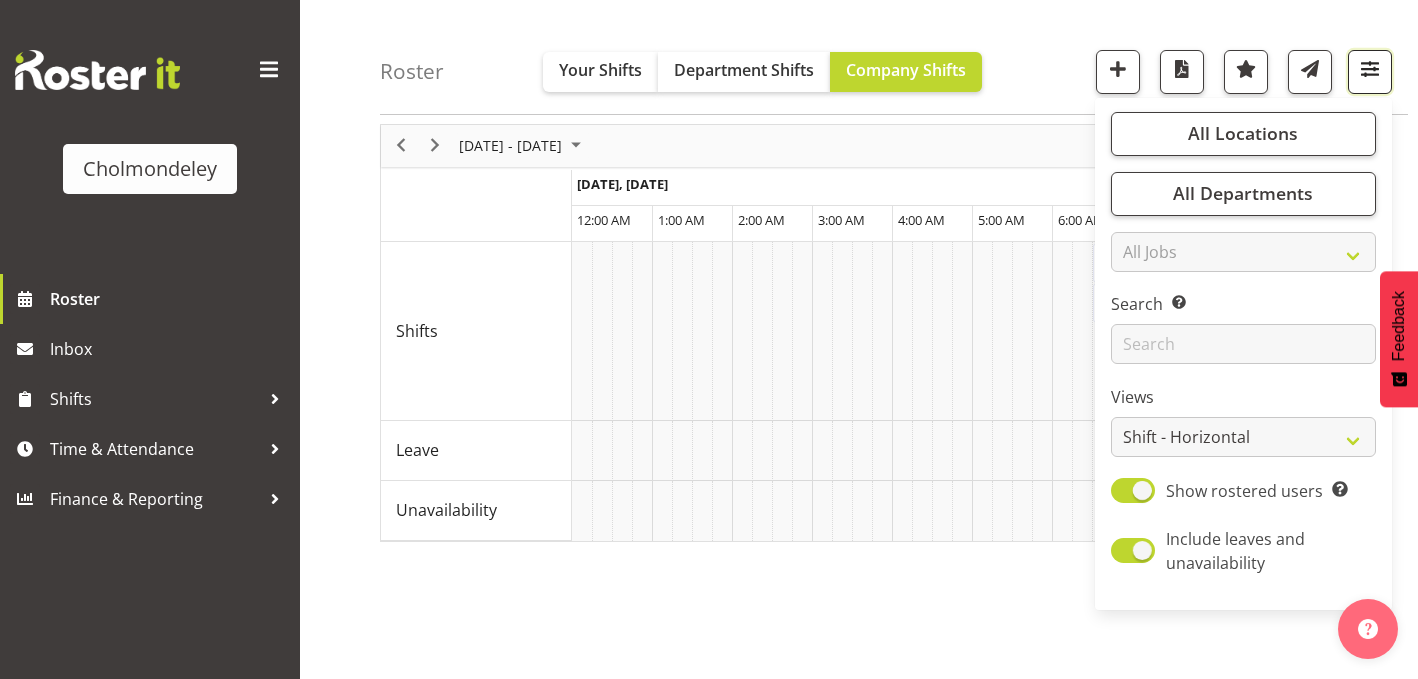 click at bounding box center [1370, 72] 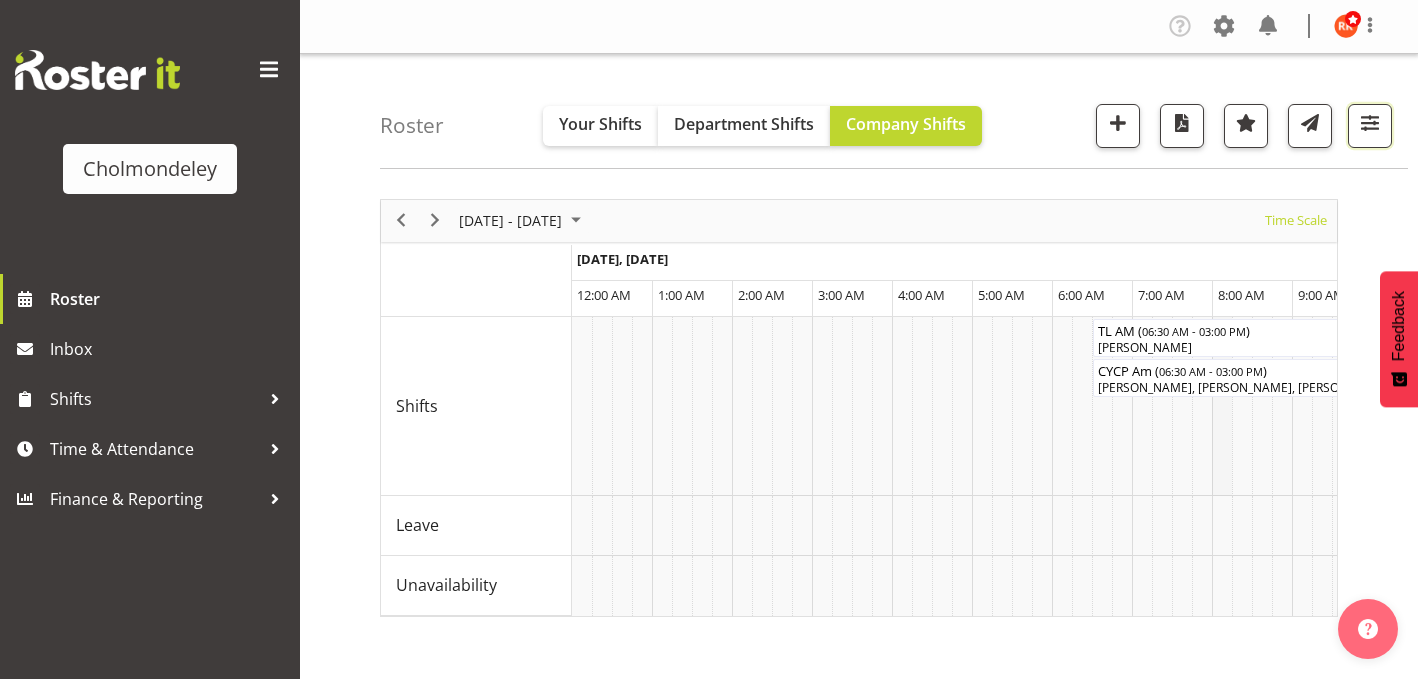 scroll, scrollTop: 100, scrollLeft: 0, axis: vertical 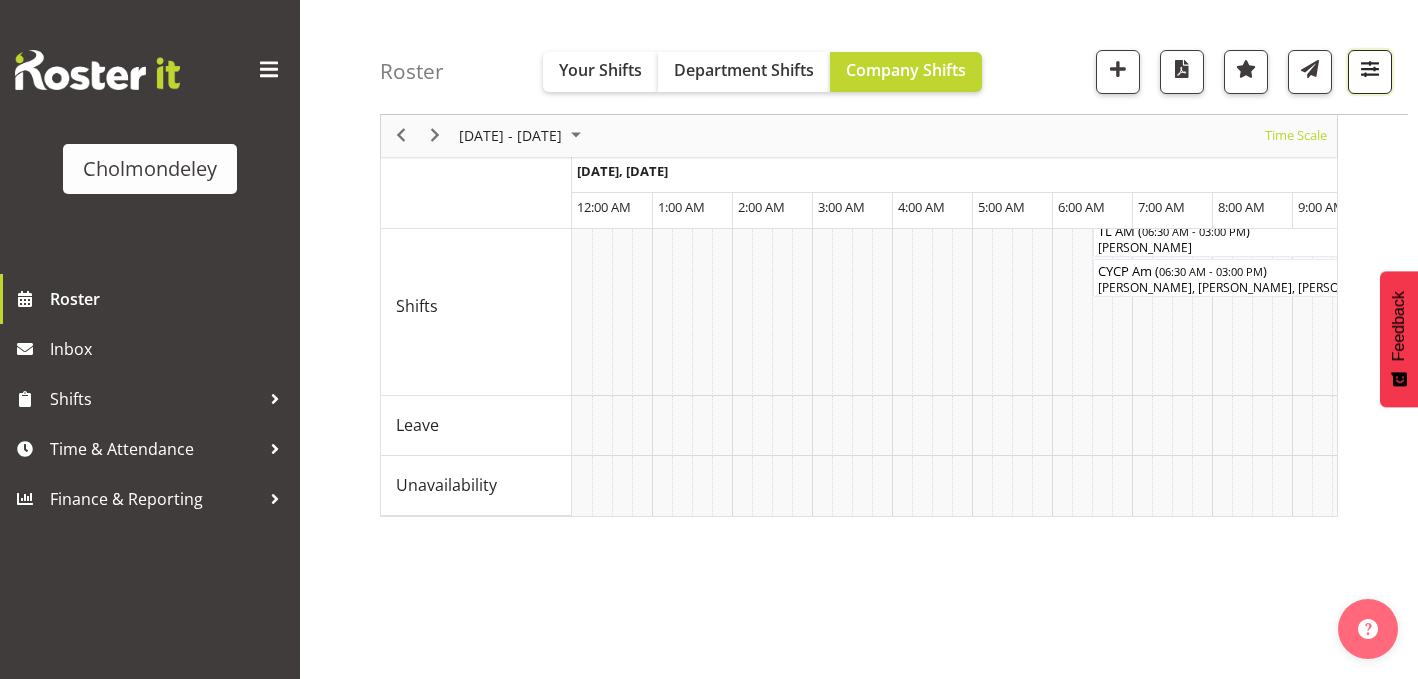 click at bounding box center [1370, 69] 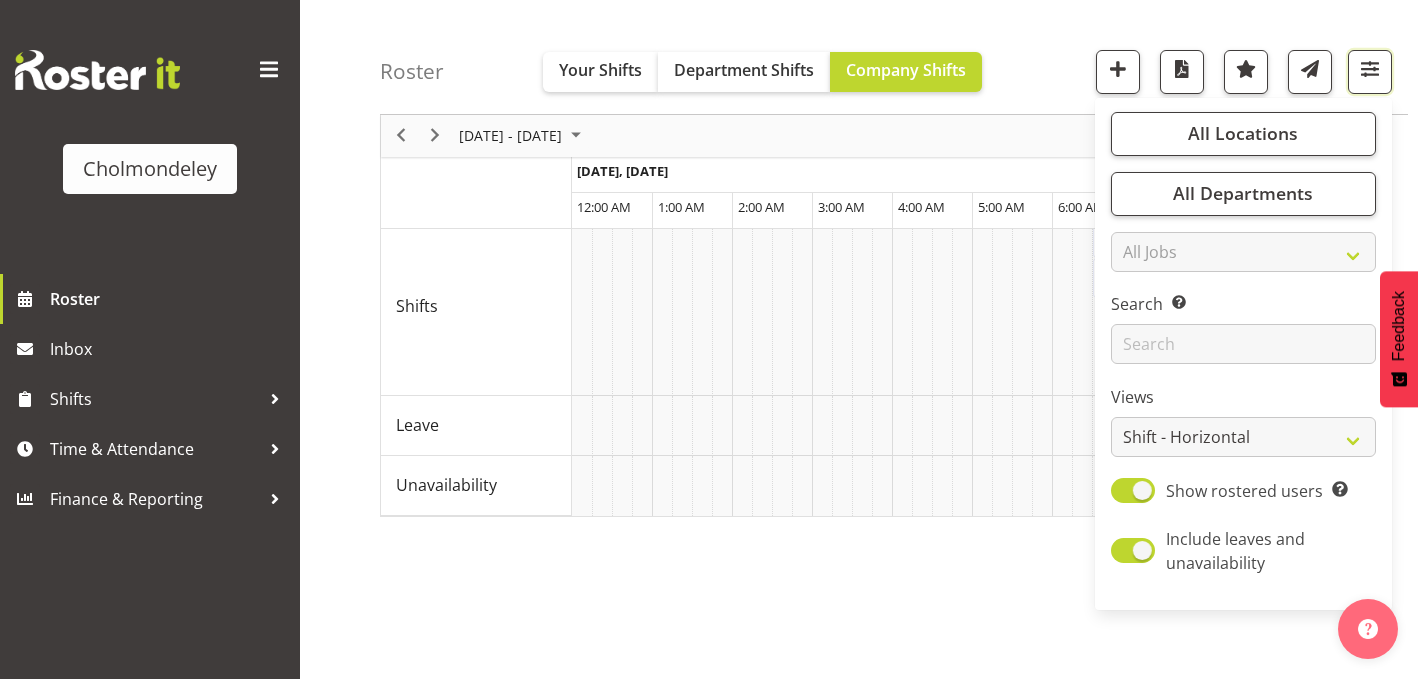 scroll, scrollTop: 300, scrollLeft: 0, axis: vertical 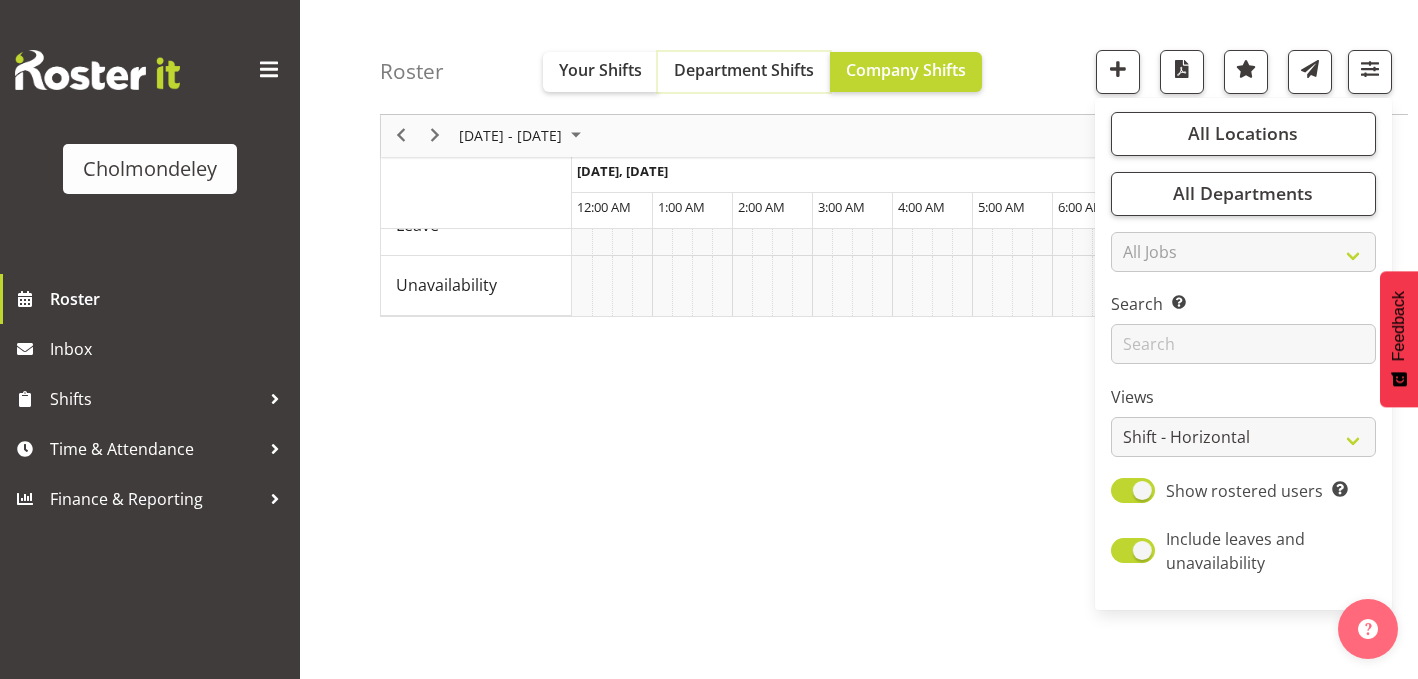 click on "Department Shifts" at bounding box center (744, 72) 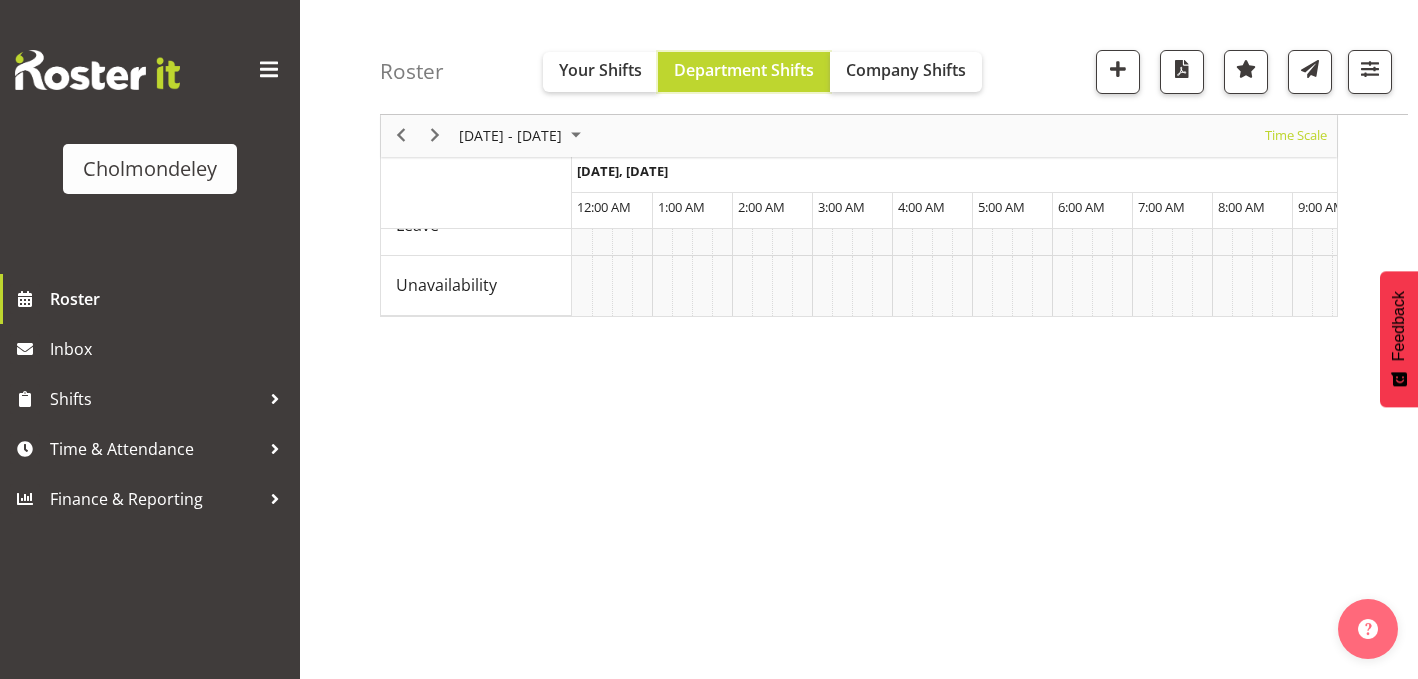 scroll, scrollTop: 0, scrollLeft: 0, axis: both 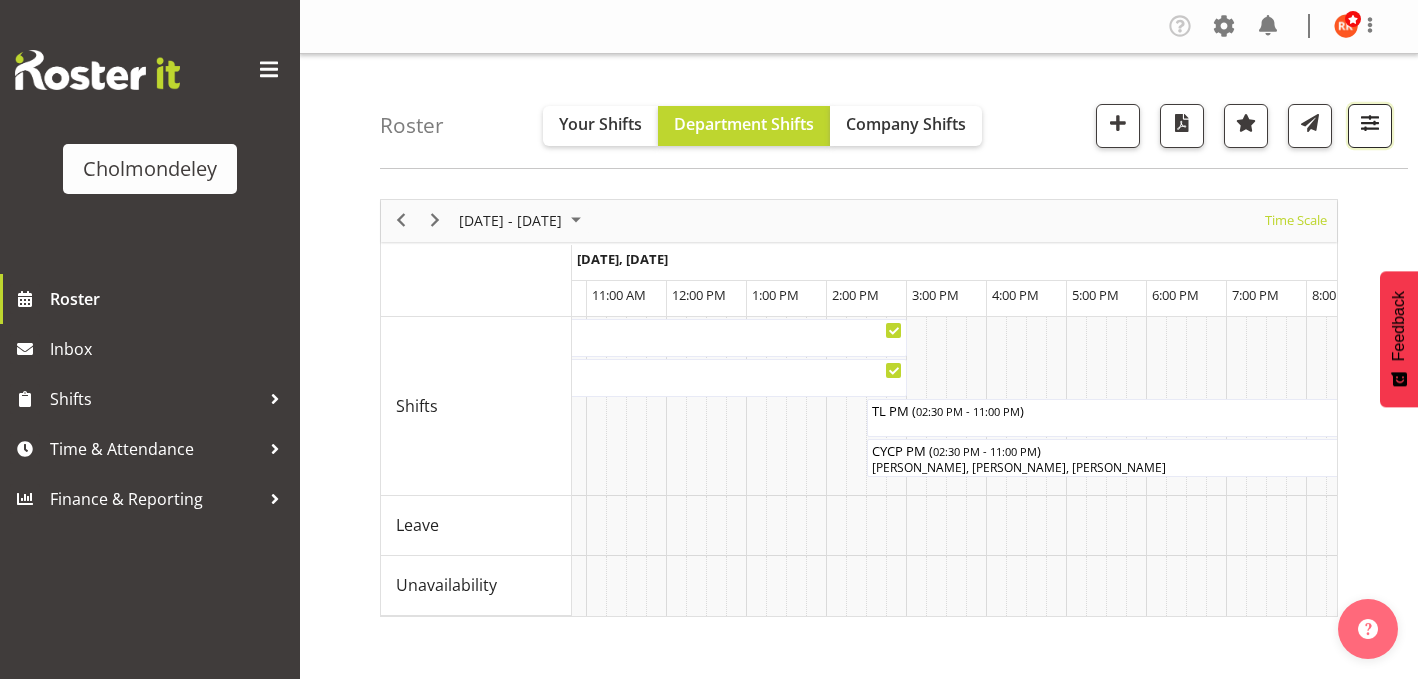 click at bounding box center (1370, 123) 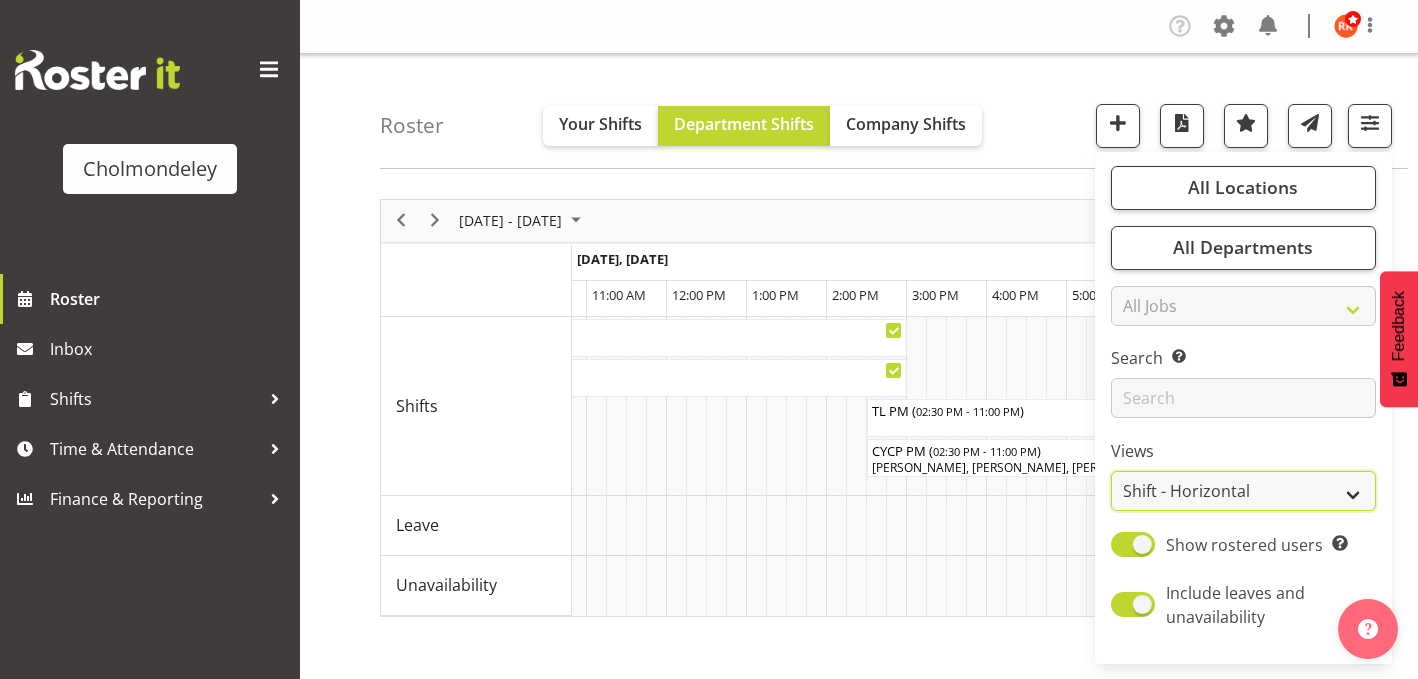 click on "Staff
Role
Shift - Horizontal
Shift - Vertical
Staff - Location" at bounding box center [1243, 491] 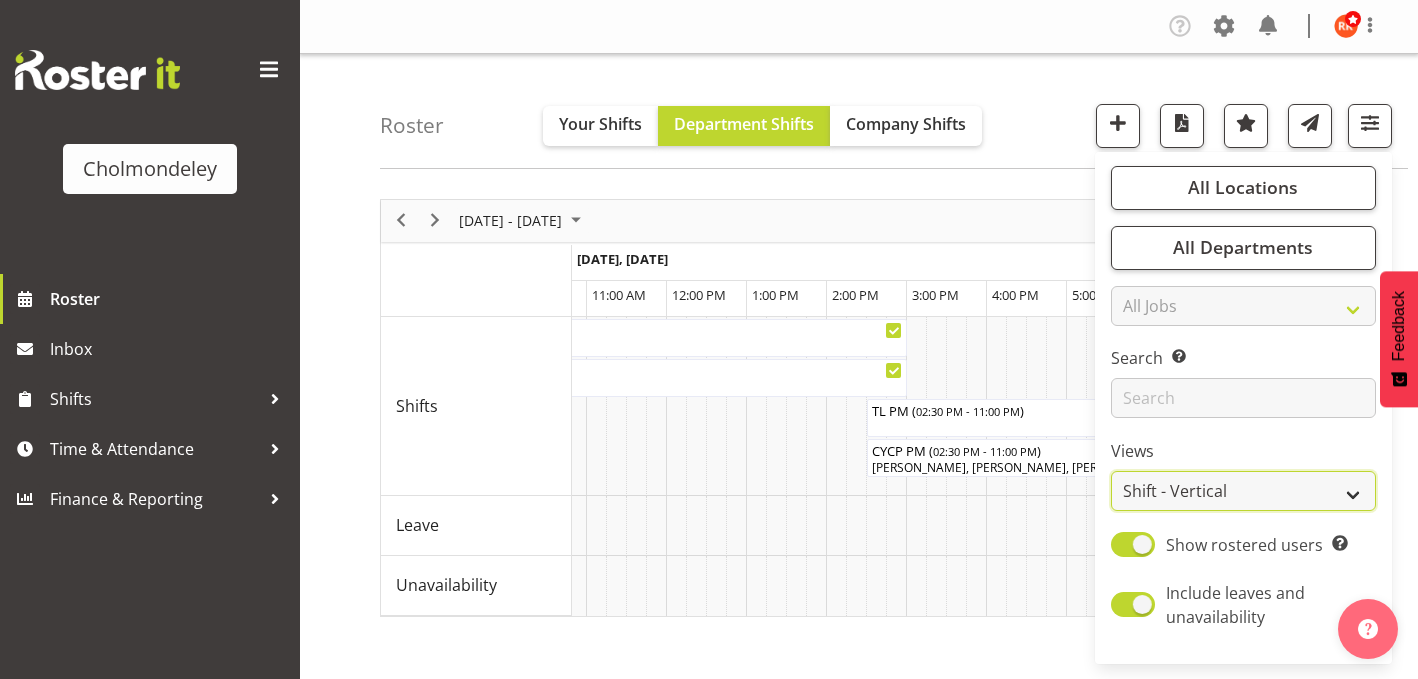 click on "Staff
Role
Shift - Horizontal
Shift - Vertical
Staff - Location" at bounding box center (1243, 491) 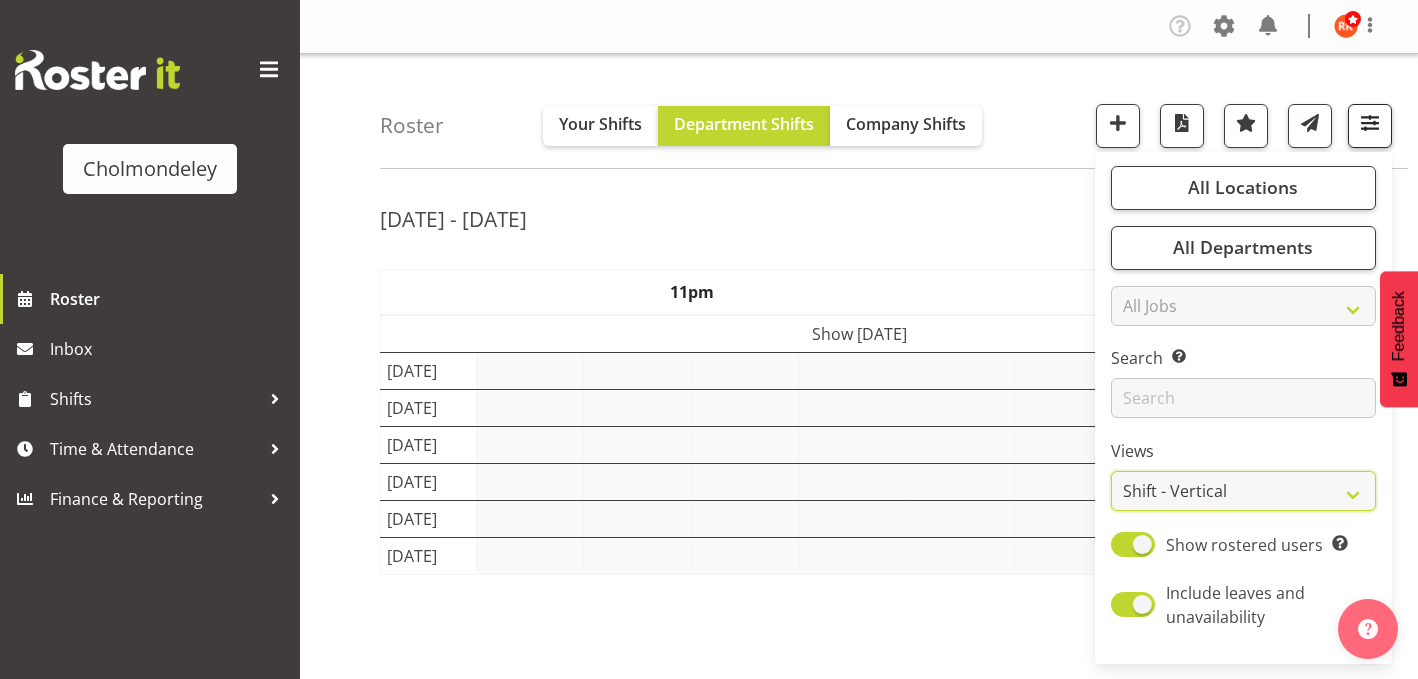 click at bounding box center (1370, 126) 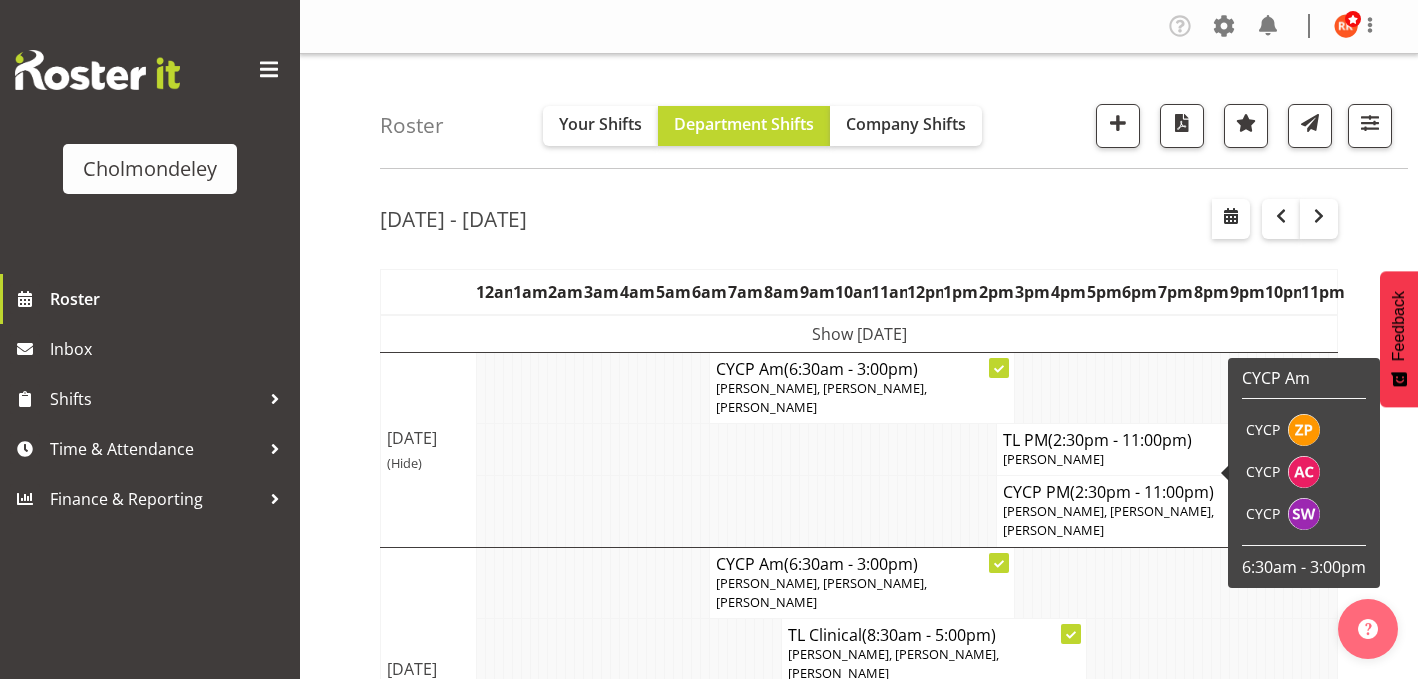 click on "(2:30pm - 11:00pm)" at bounding box center [1142, 492] 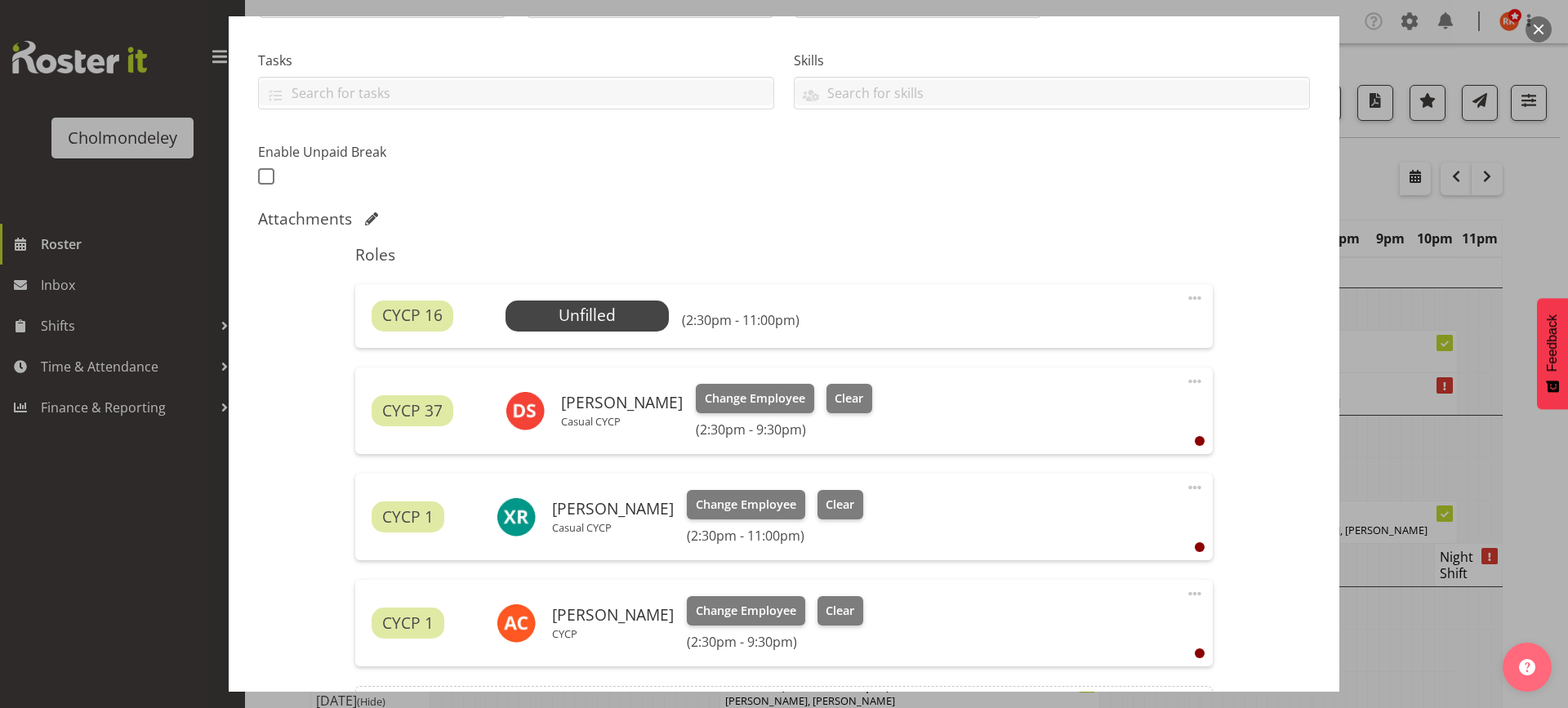 scroll, scrollTop: 490, scrollLeft: 0, axis: vertical 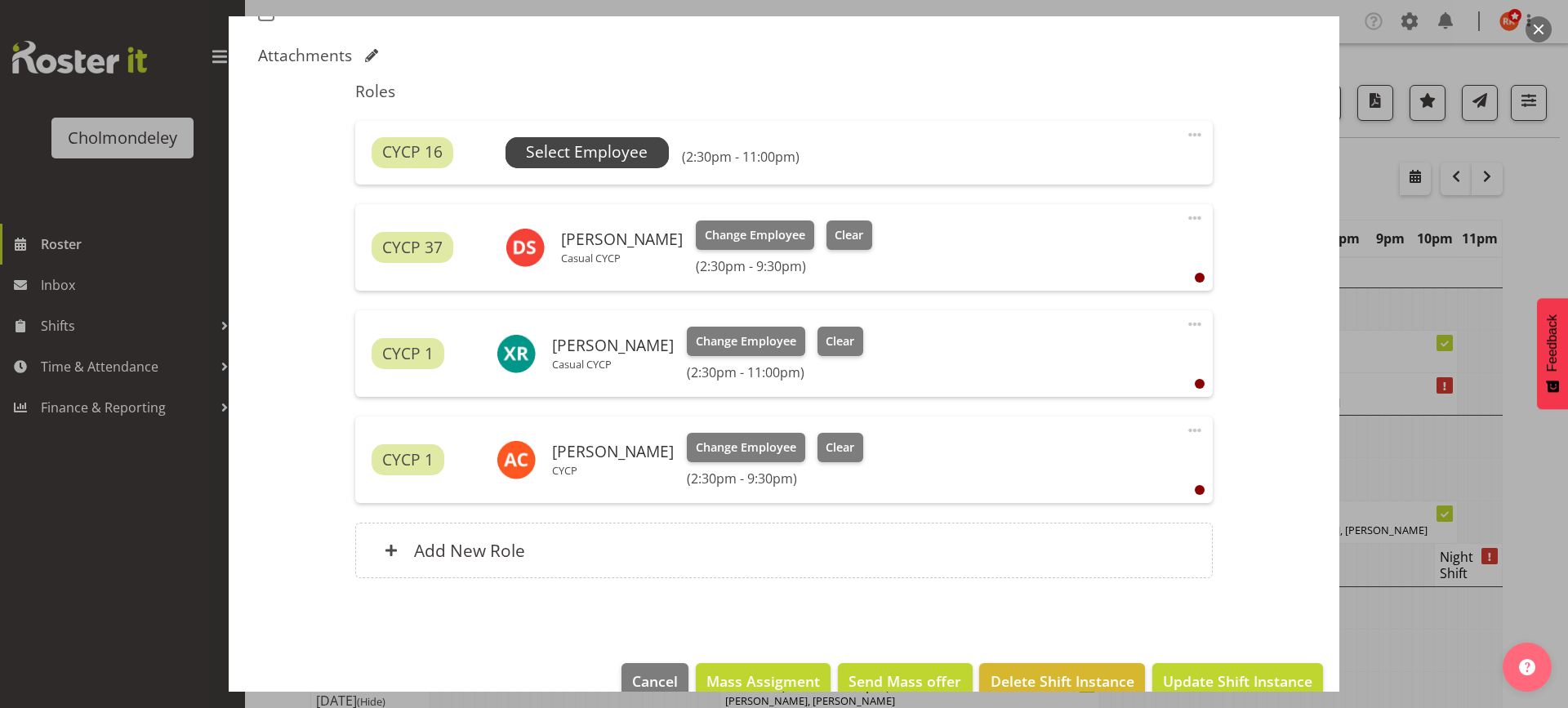 click on "Select Employee" at bounding box center [586, 152] 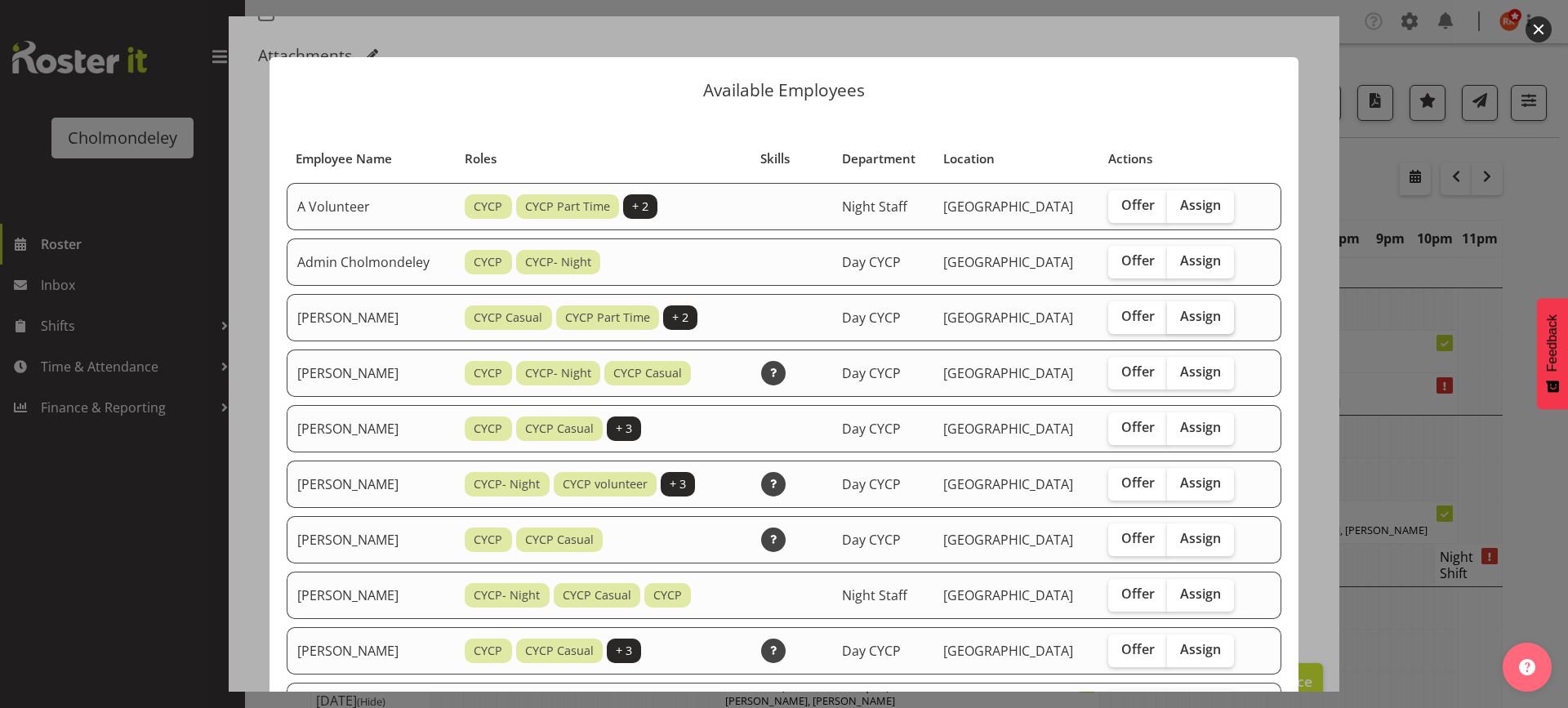 click on "Assign" at bounding box center (1200, 316) 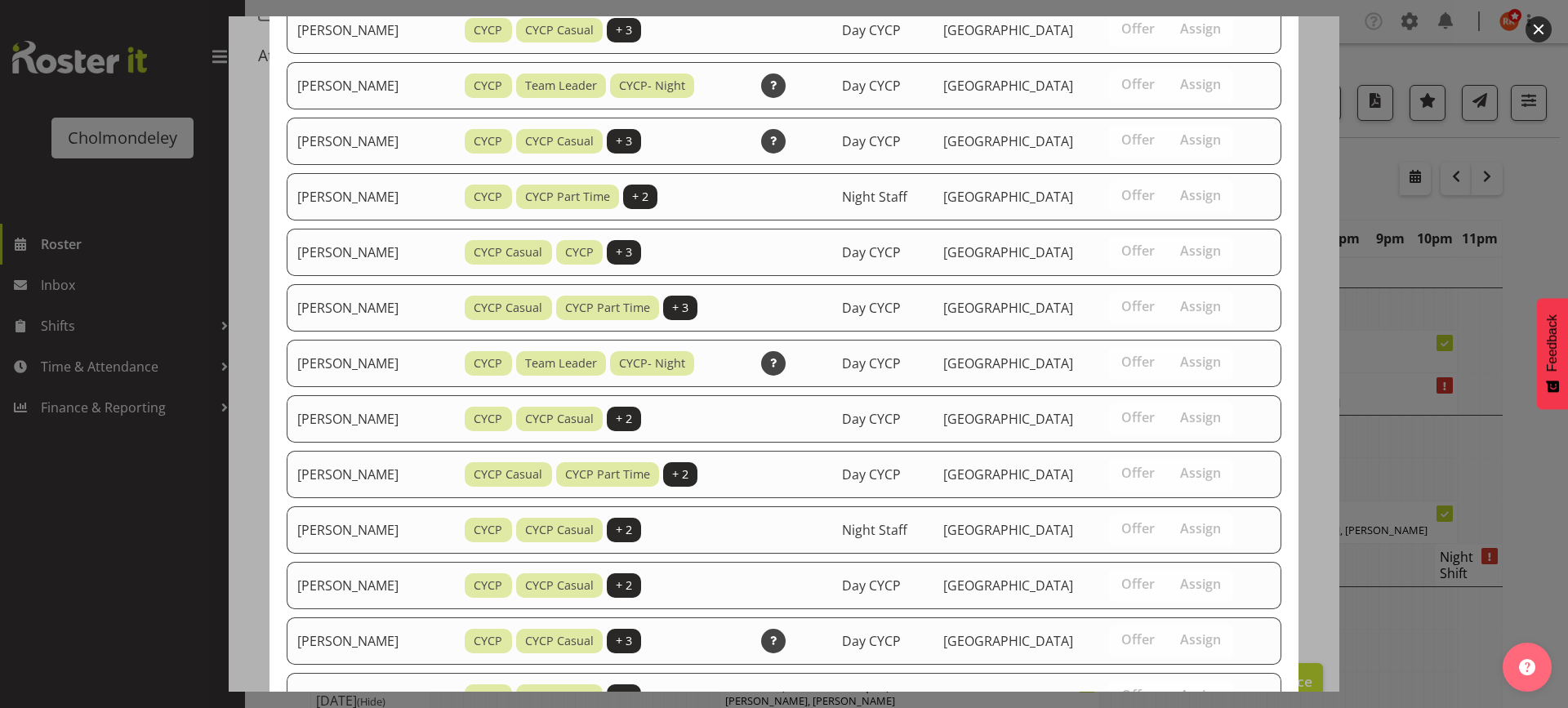 scroll, scrollTop: 1140, scrollLeft: 0, axis: vertical 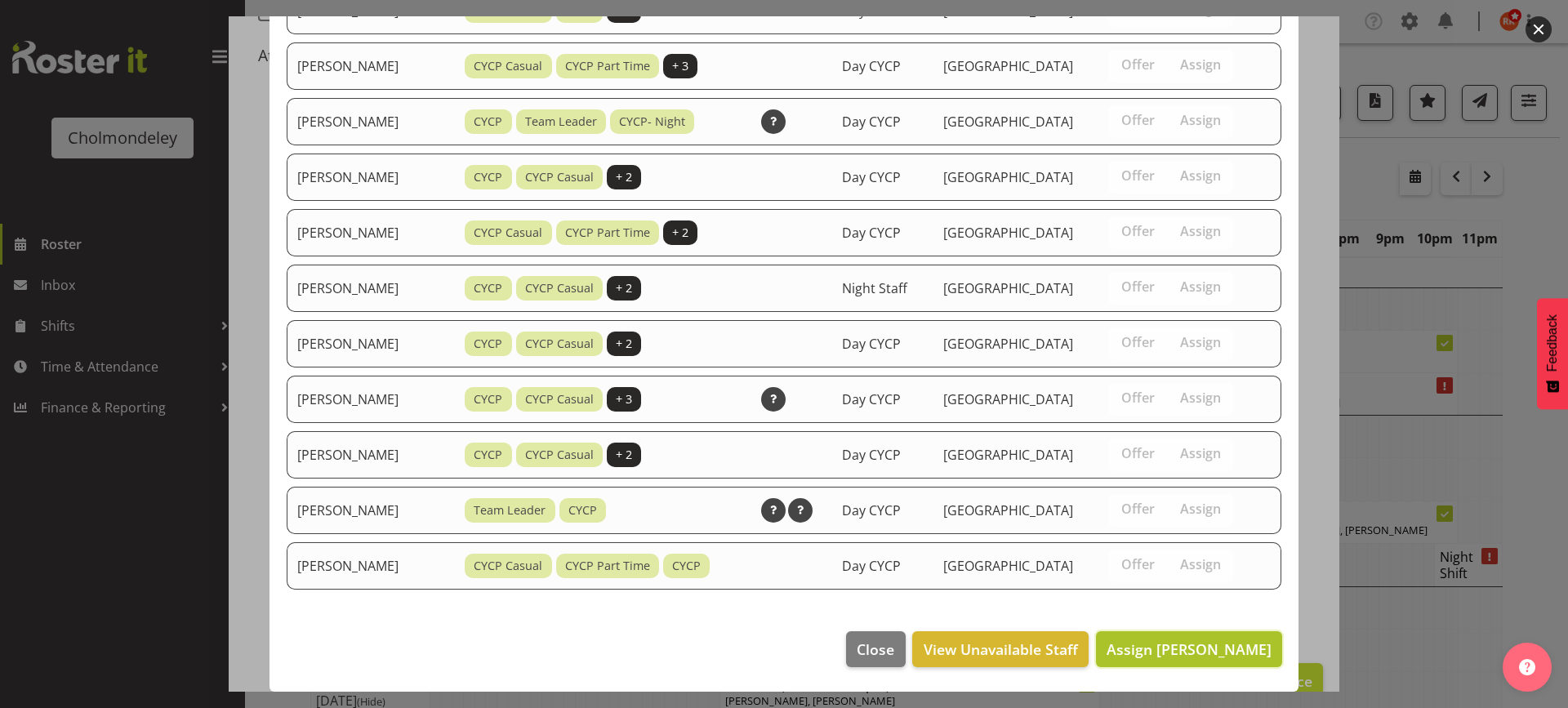 click on "Assign [PERSON_NAME]" at bounding box center (1189, 649) 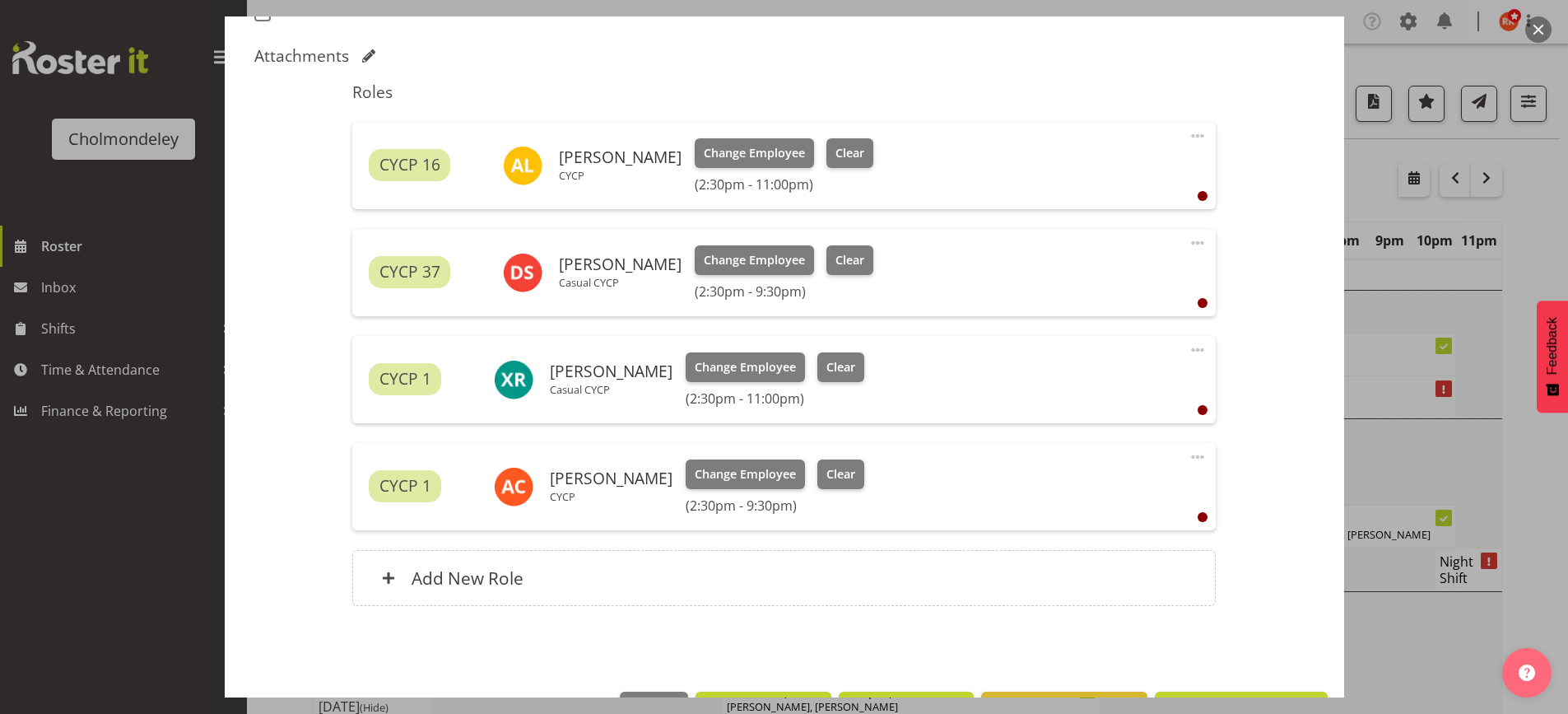 click at bounding box center [1198, 136] 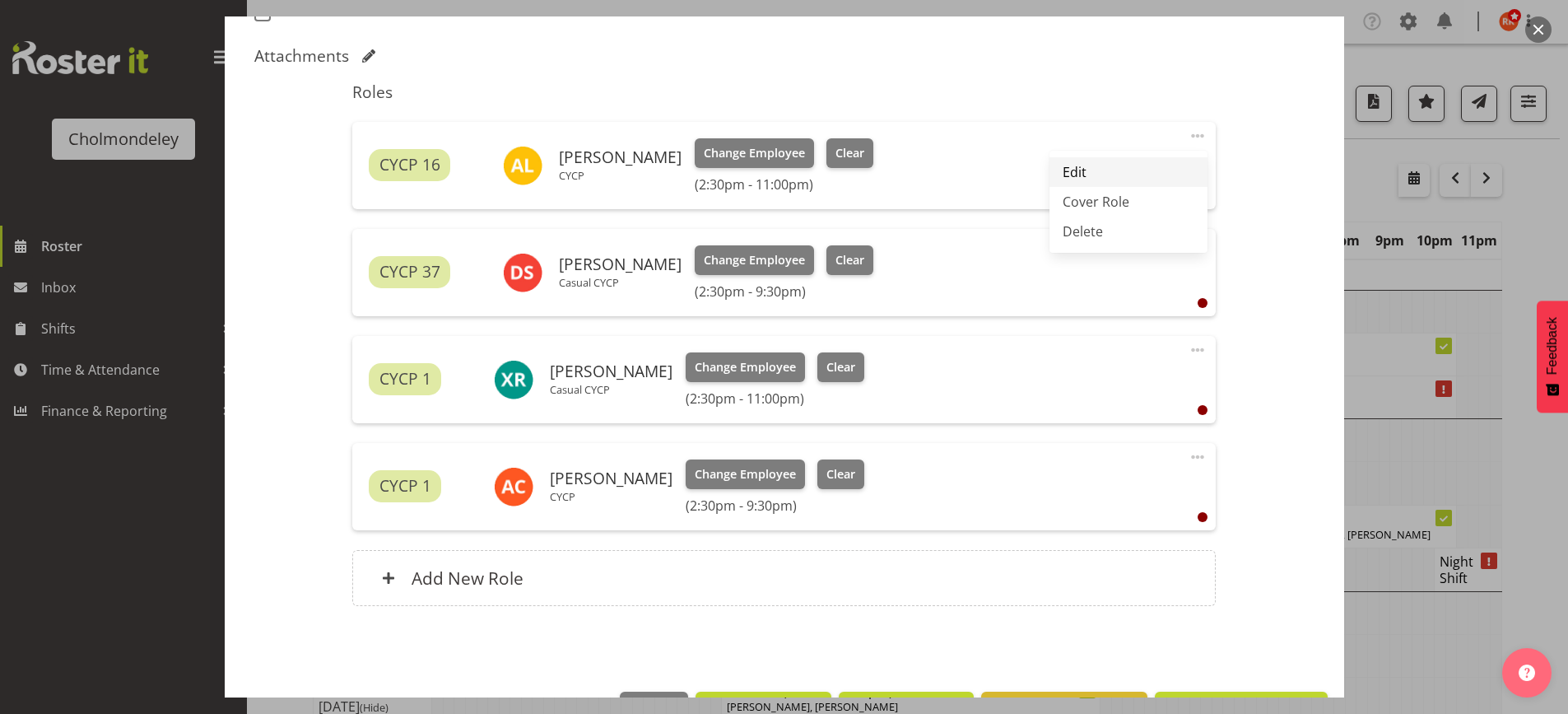 click on "Edit" at bounding box center [1128, 172] 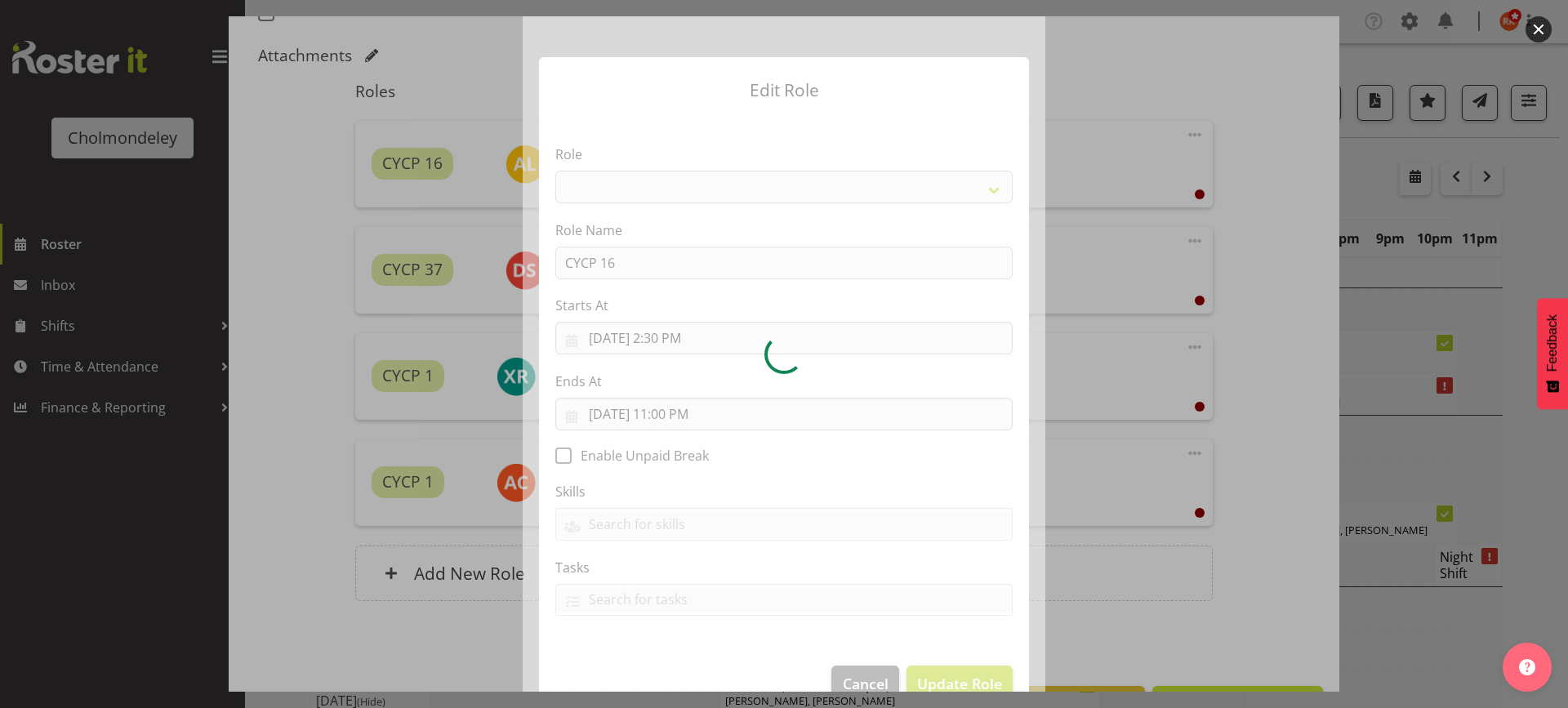 select on "206" 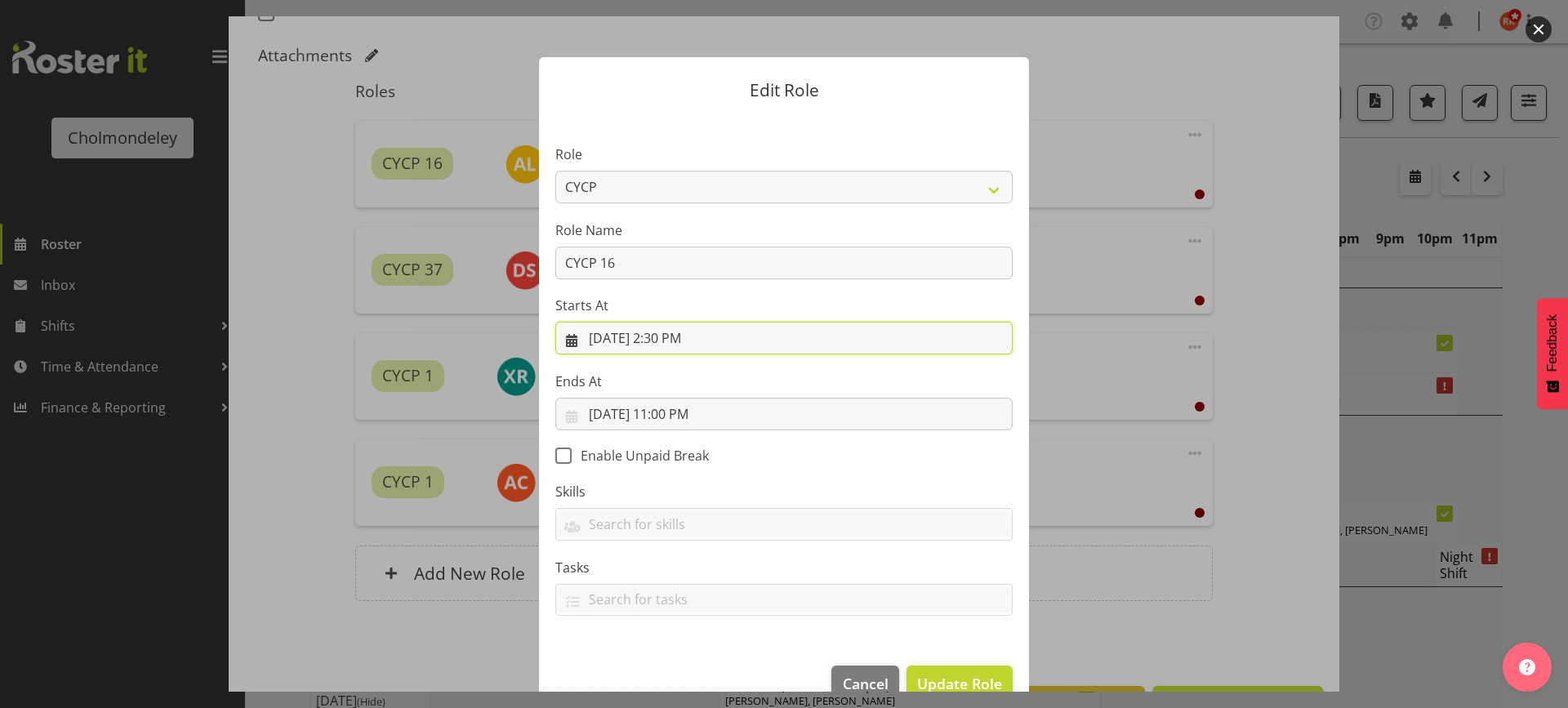 click on "[DATE] 2:30 PM" at bounding box center (784, 338) 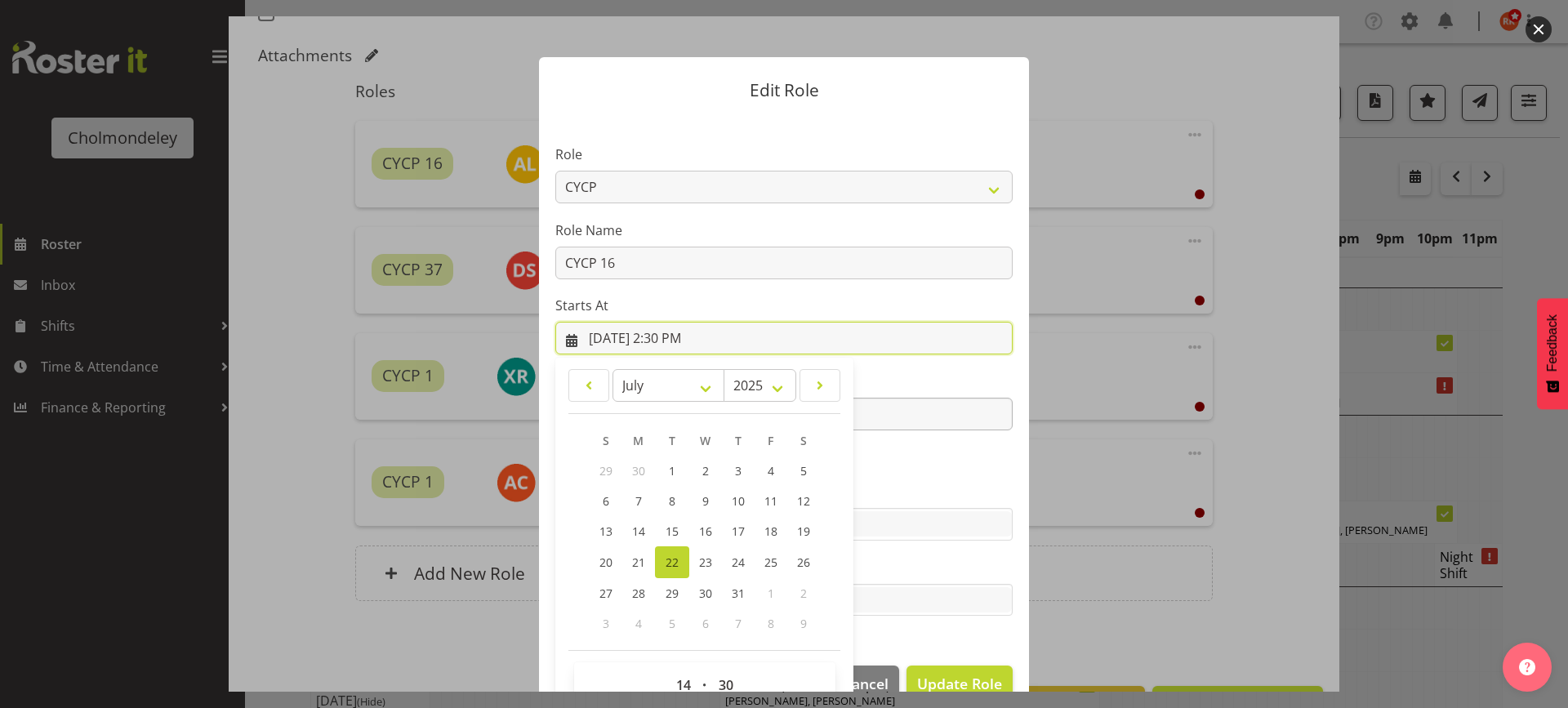 scroll, scrollTop: 36, scrollLeft: 0, axis: vertical 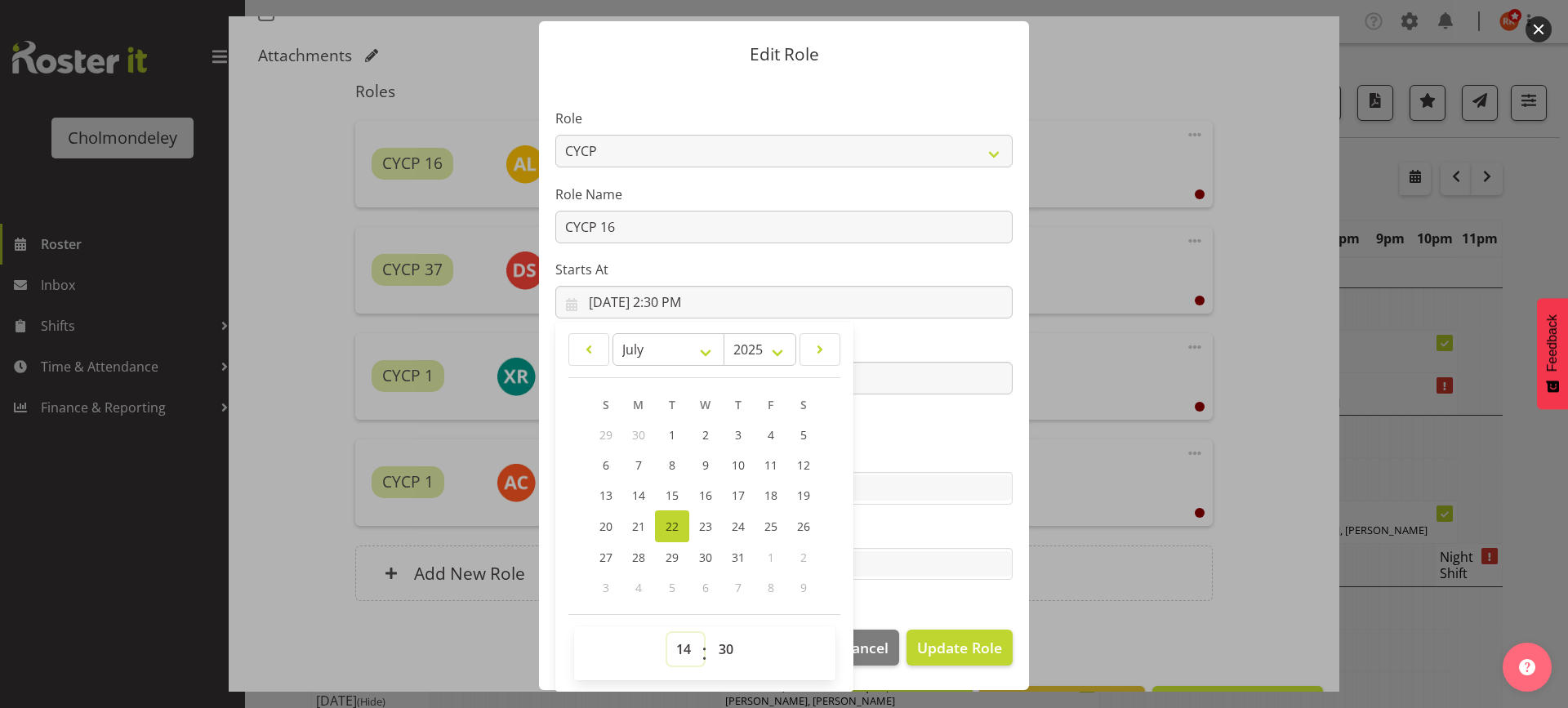 click on "00   01   02   03   04   05   06   07   08   09   10   11   12   13   14   15   16   17   18   19   20   21   22   23" at bounding box center [685, 649] 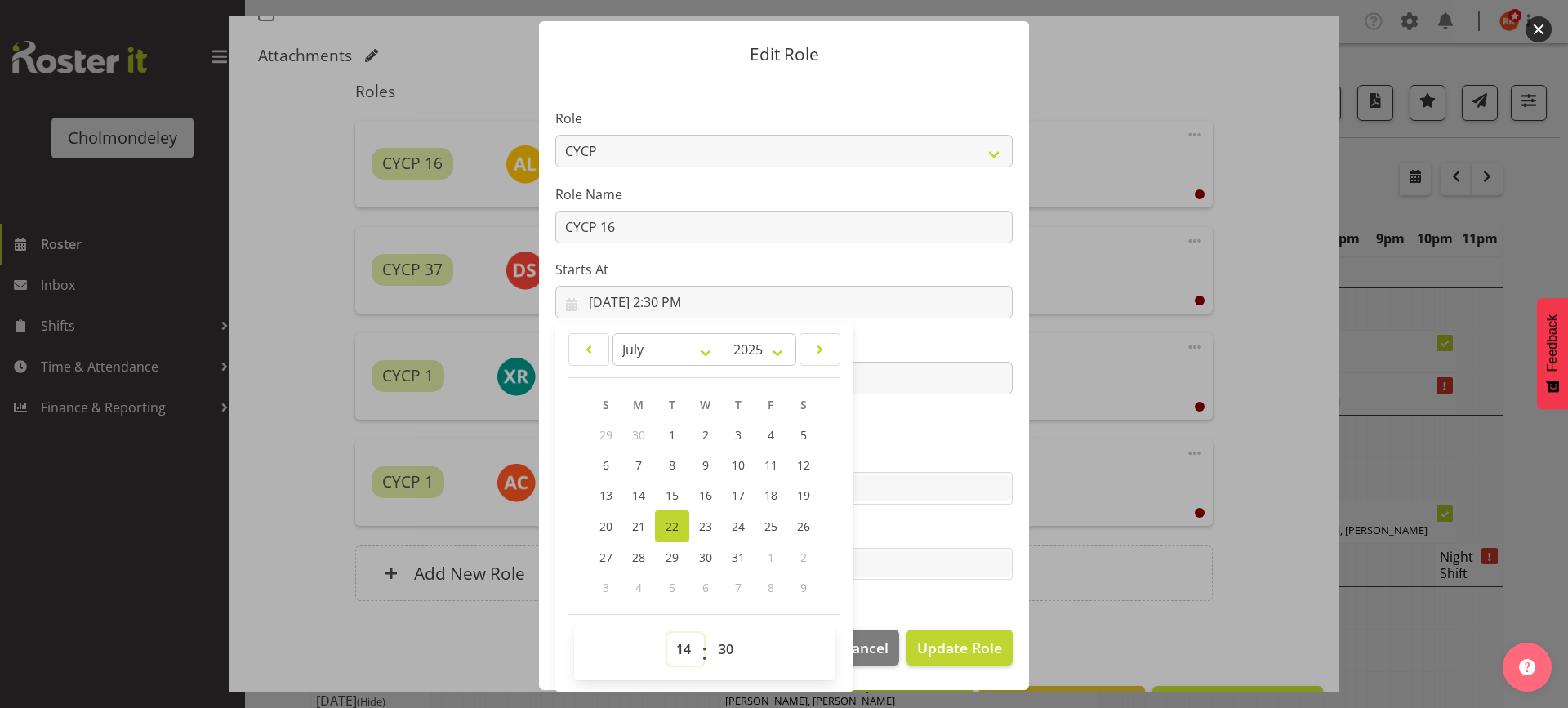 select on "18" 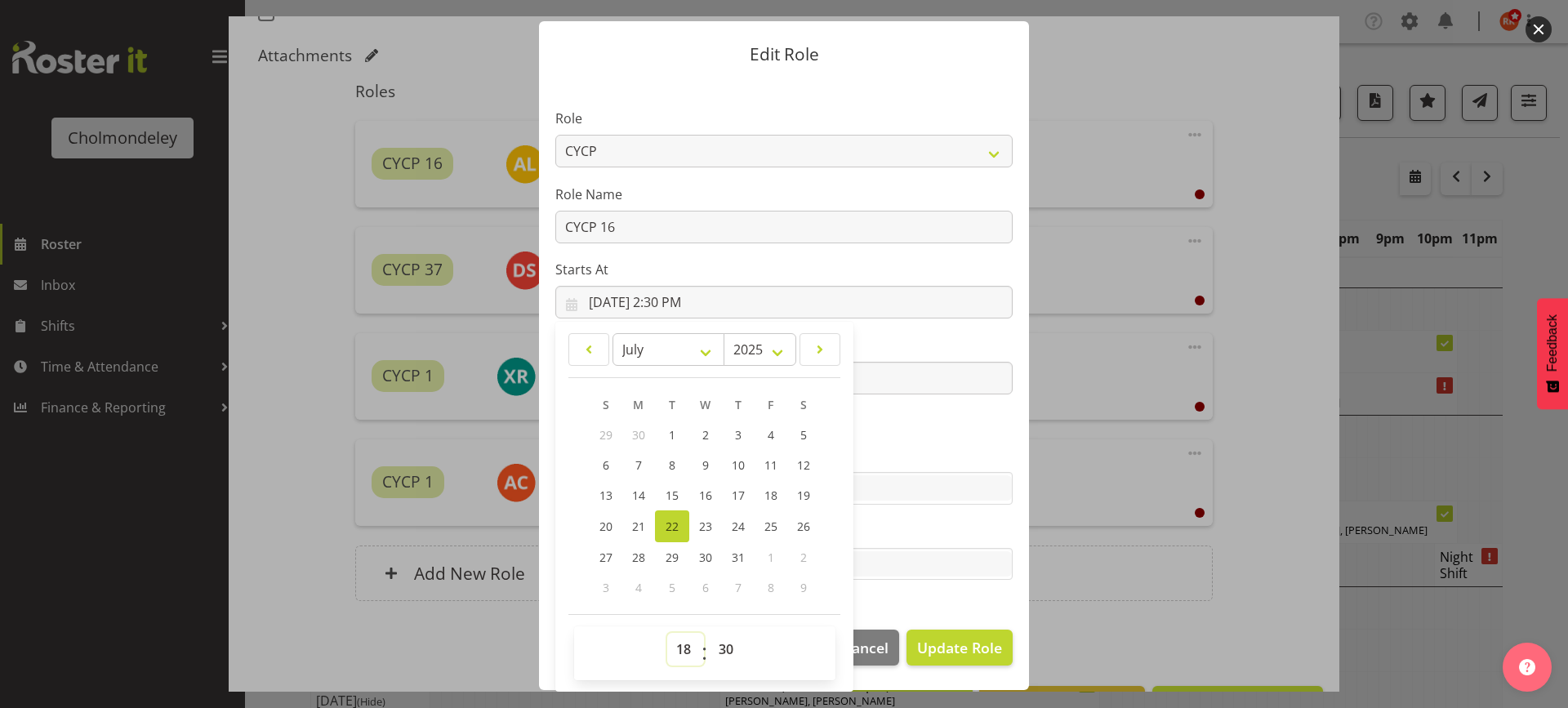 click on "00   01   02   03   04   05   06   07   08   09   10   11   12   13   14   15   16   17   18   19   20   21   22   23" at bounding box center [685, 649] 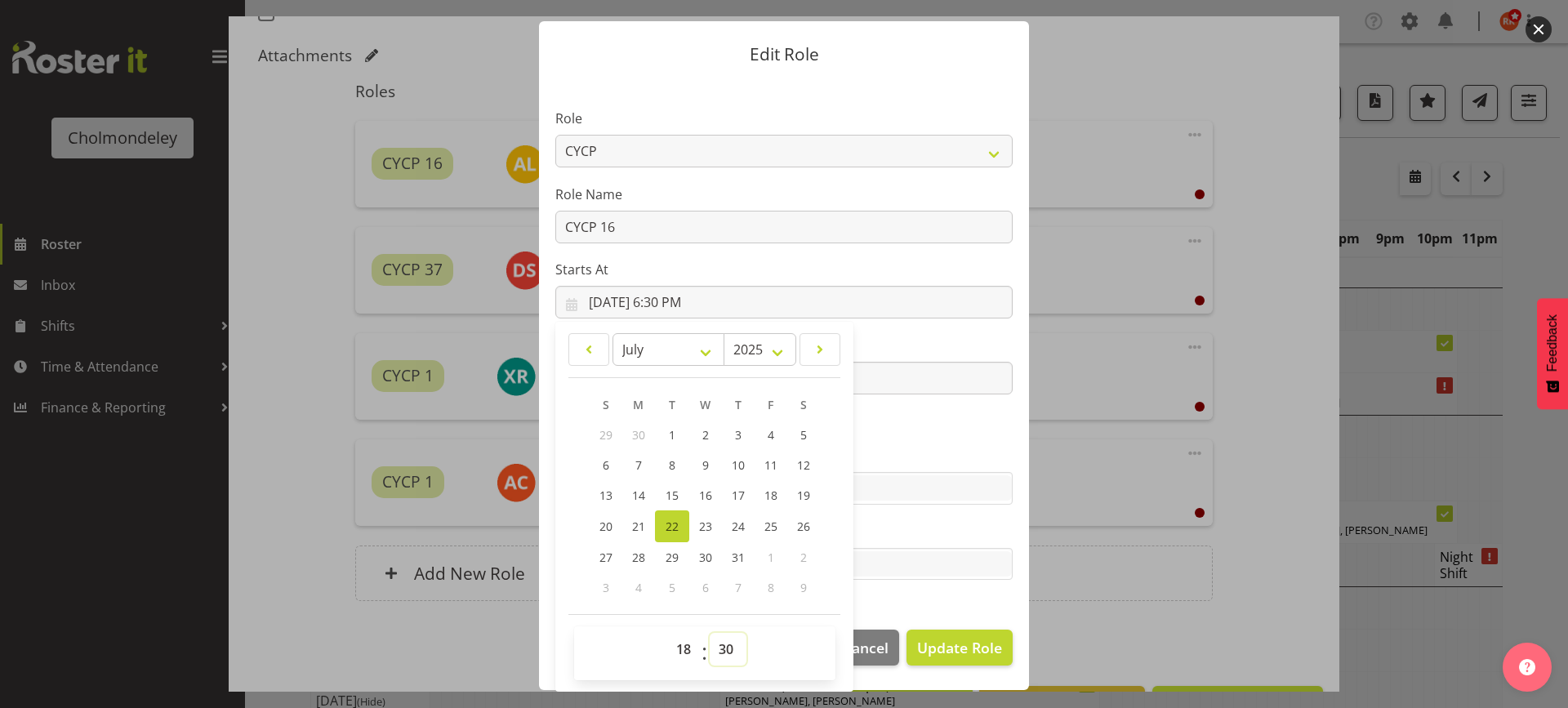 click on "00   01   02   03   04   05   06   07   08   09   10   11   12   13   14   15   16   17   18   19   20   21   22   23   24   25   26   27   28   29   30   31   32   33   34   35   36   37   38   39   40   41   42   43   44   45   46   47   48   49   50   51   52   53   54   55   56   57   58   59" at bounding box center (728, 649) 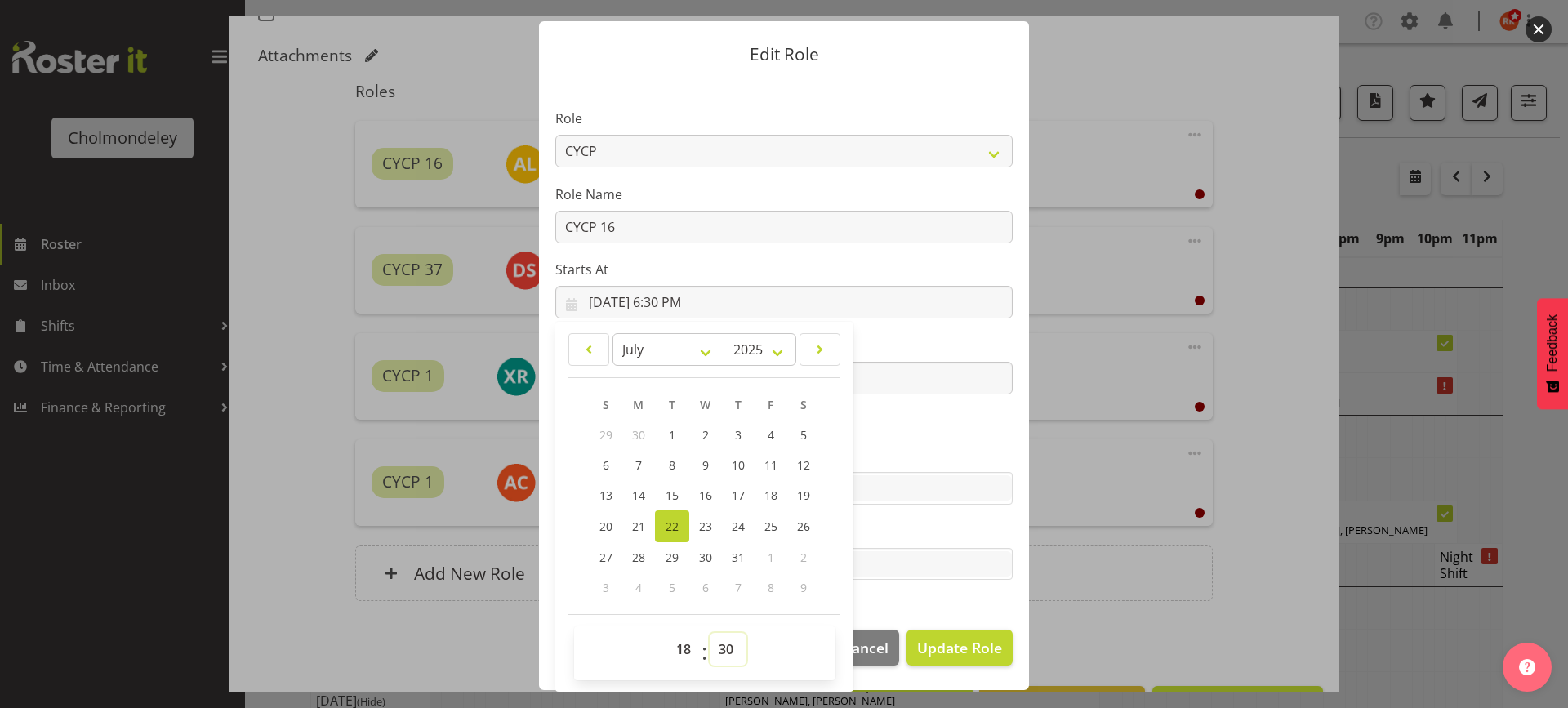 select on "0" 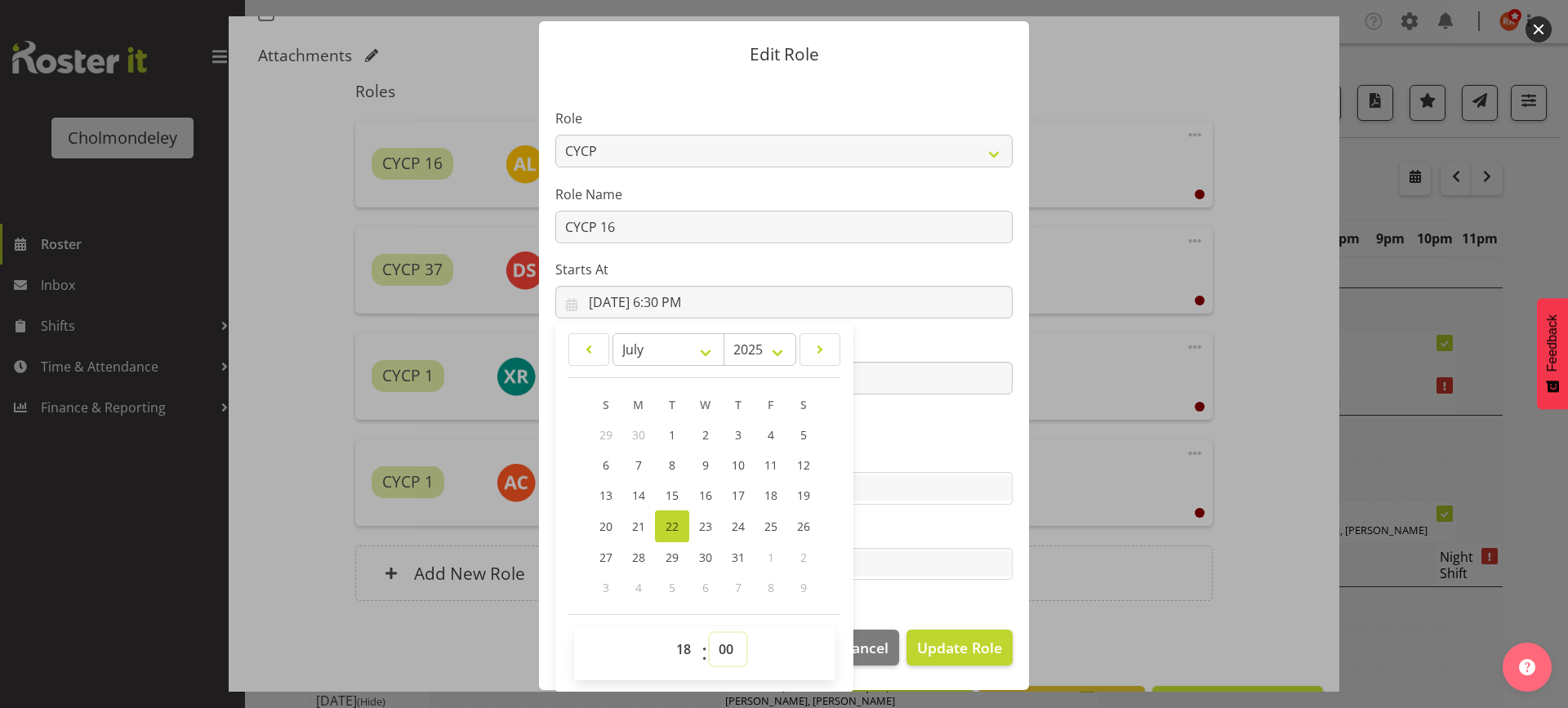 click on "00   01   02   03   04   05   06   07   08   09   10   11   12   13   14   15   16   17   18   19   20   21   22   23   24   25   26   27   28   29   30   31   32   33   34   35   36   37   38   39   40   41   42   43   44   45   46   47   48   49   50   51   52   53   54   55   56   57   58   59" at bounding box center [728, 649] 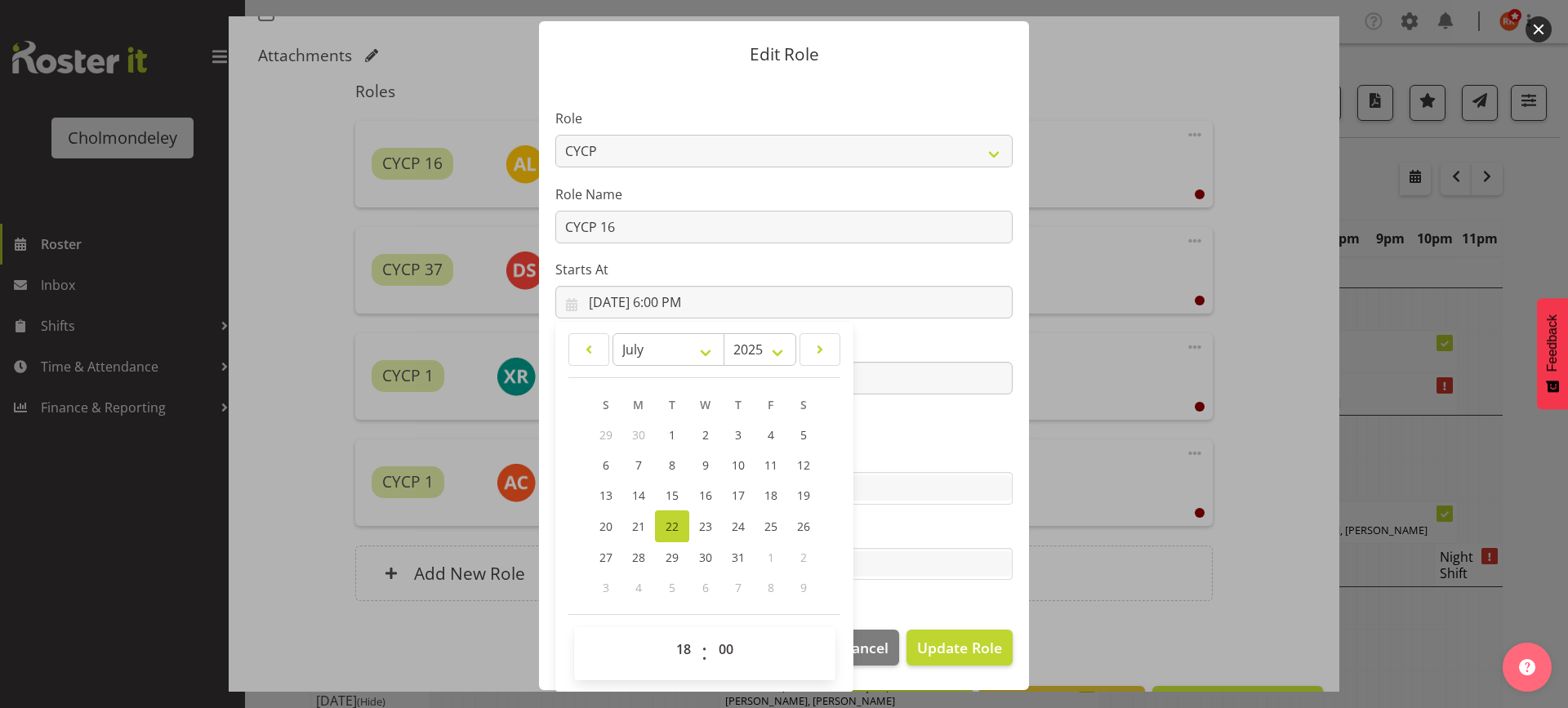 click on "Role Awhi Team CYCP CYCP Casual CYCP Part Time CYCP volunteer CYCP- Night Education Team Leader   Role Name CYCP 16
Starts At
[DATE] 6:00 PM  January   February   March   April   May   June   July   August   September   October   November   [DATE]   2034   2033   2032   2031   2030   2029   2028   2027   2026   2025   2024   2023   2022   2021   2020   2019   2018   2017   2016   2015   2014   2013   2012   2011   2010   2009   2008   2007   2006   2005   2004   2003   2002   2001   2000   1999   1998   1997   1996   1995   1994   1993   1992   1991   1990   1989   1988   1987   1986   1985   1984   1983   1982   1981   1980   1979   1978   1977   1976   1975   1974   1973   1972   1971   1970   1969   1968   1967   1966   1965   1964   1963   1962   1961   1960   1959   1958   1957   1956   1955   1954   1953   1952   1951   1950   1949   1948   1947   1946   1945   1944   1943   1942   1941   1940   1939   1938   1937   1936   1935   1934   1933   1932   1931   1930  S M T" at bounding box center [784, 346] 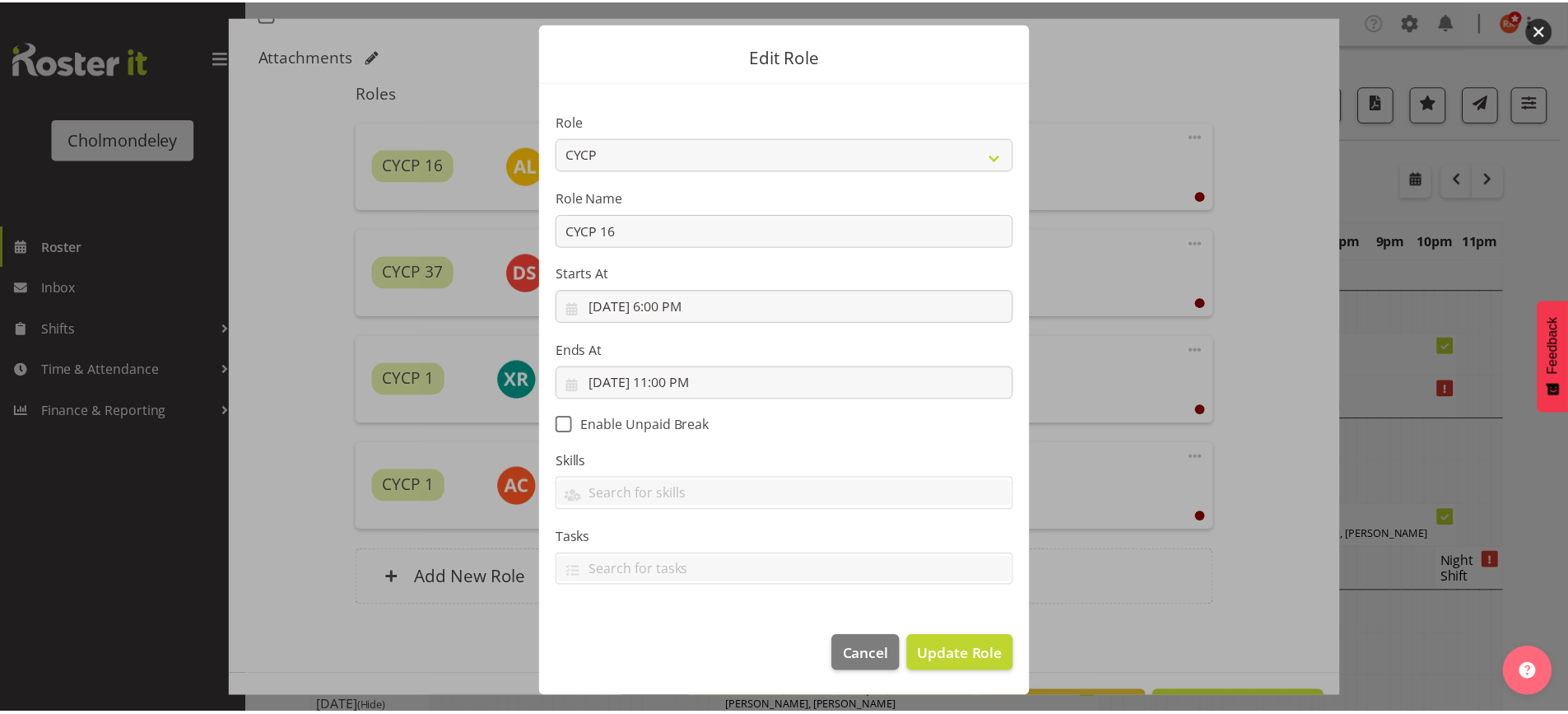 scroll, scrollTop: 35, scrollLeft: 0, axis: vertical 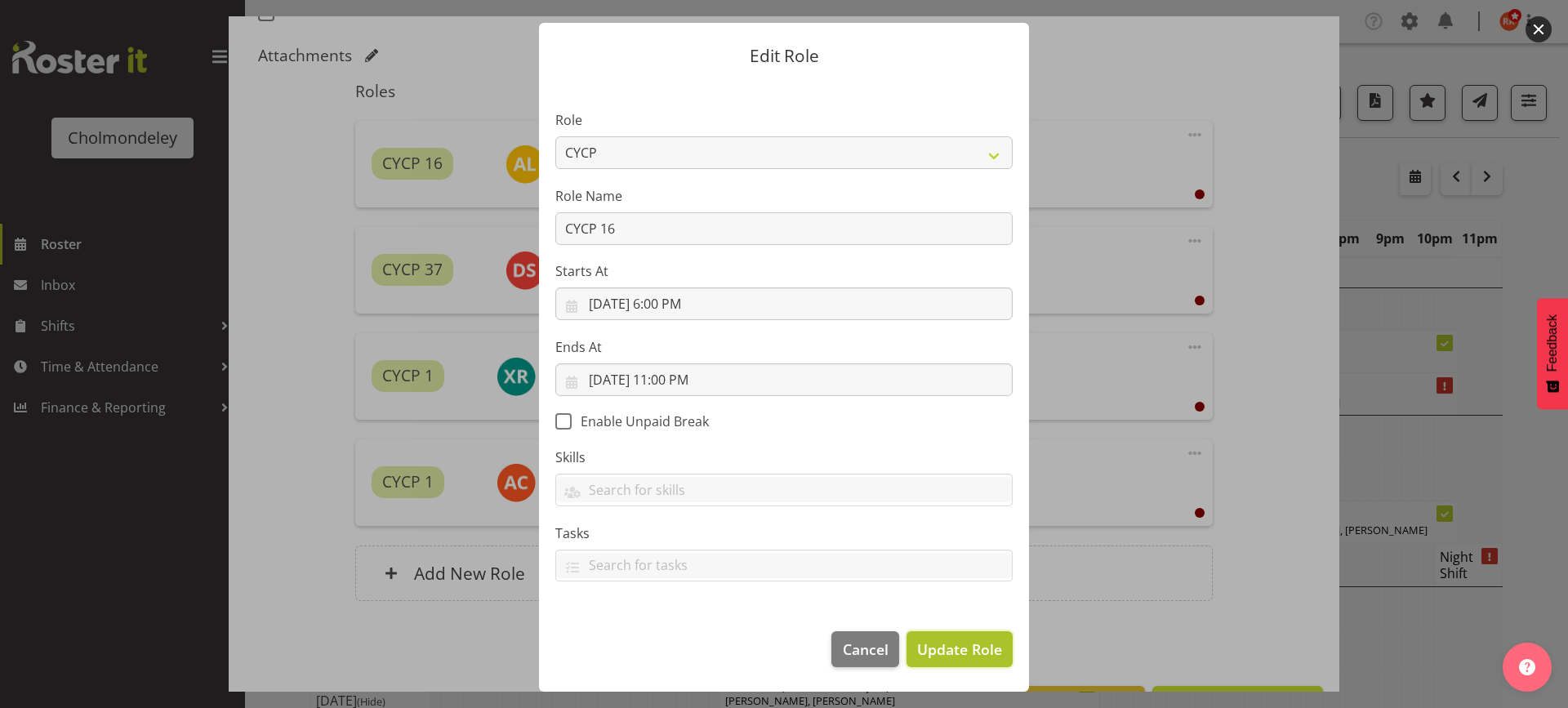 click on "Update Role" at bounding box center (960, 649) 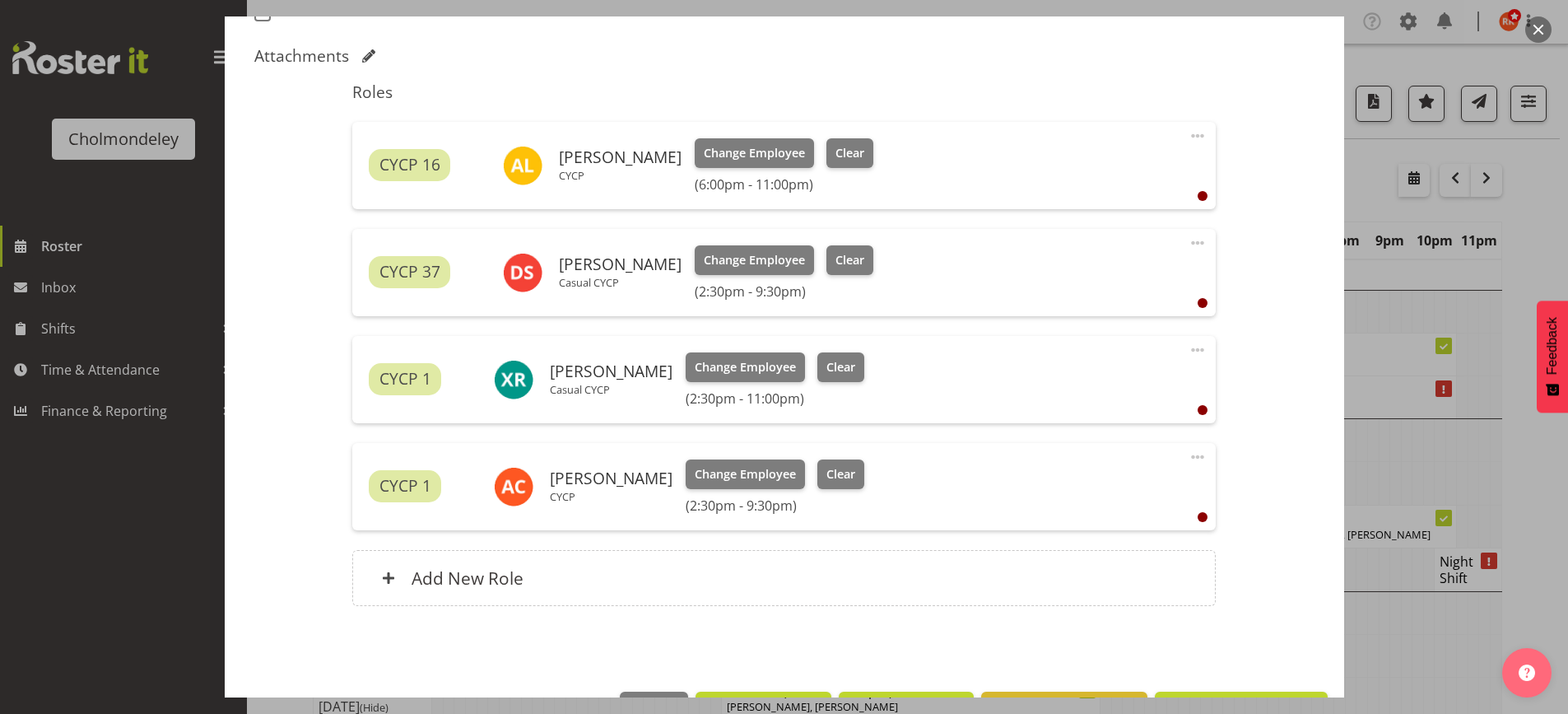 scroll, scrollTop: 549, scrollLeft: 0, axis: vertical 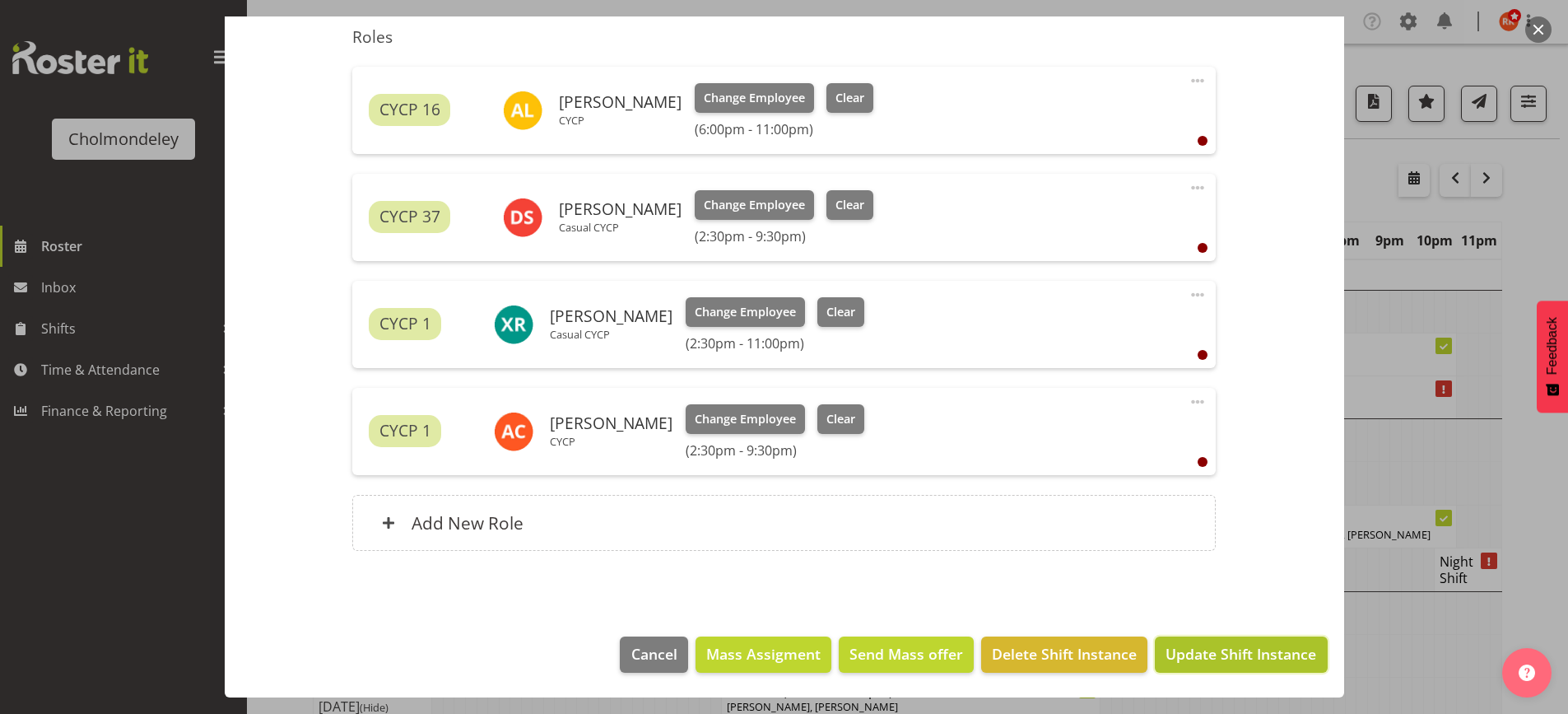 click on "Update Shift Instance" at bounding box center (1240, 654) 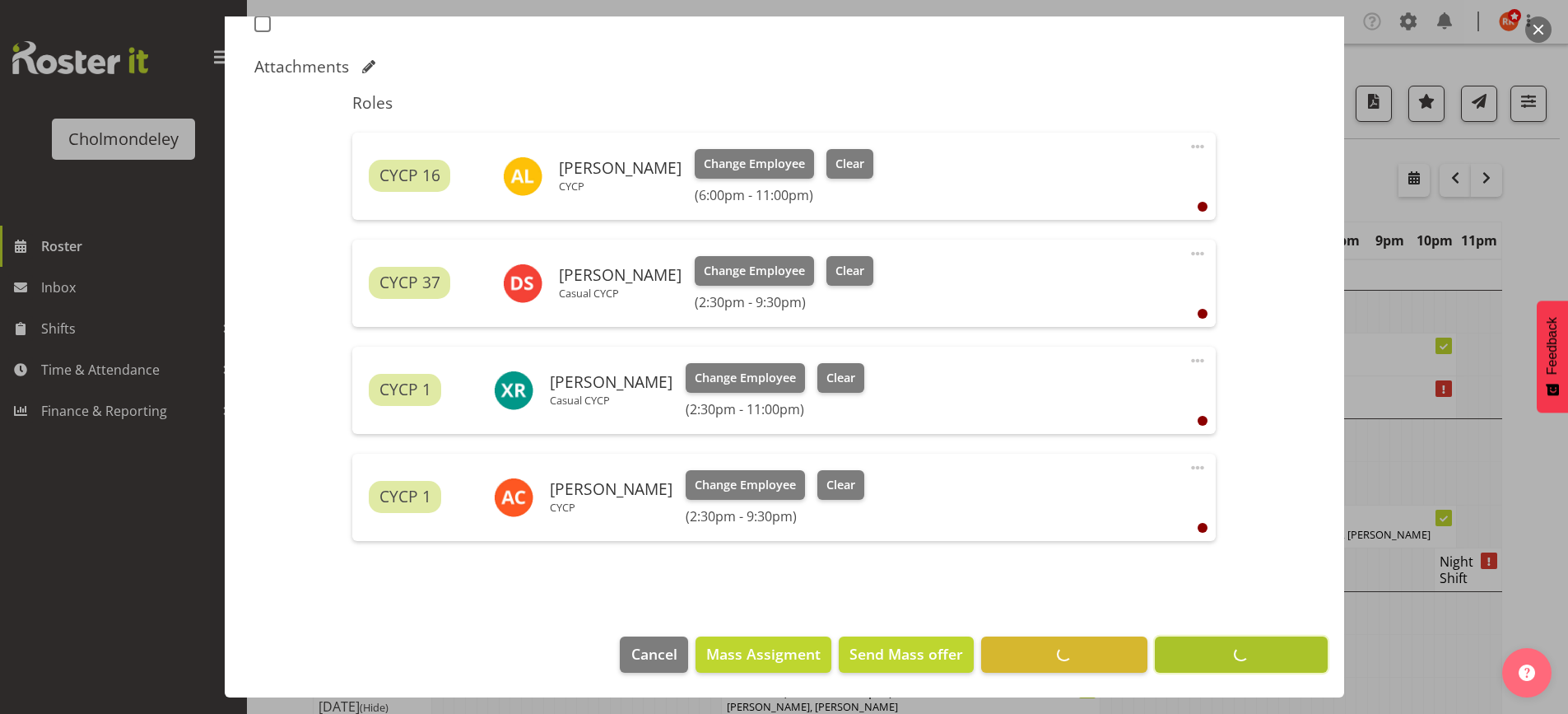 scroll, scrollTop: 483, scrollLeft: 0, axis: vertical 